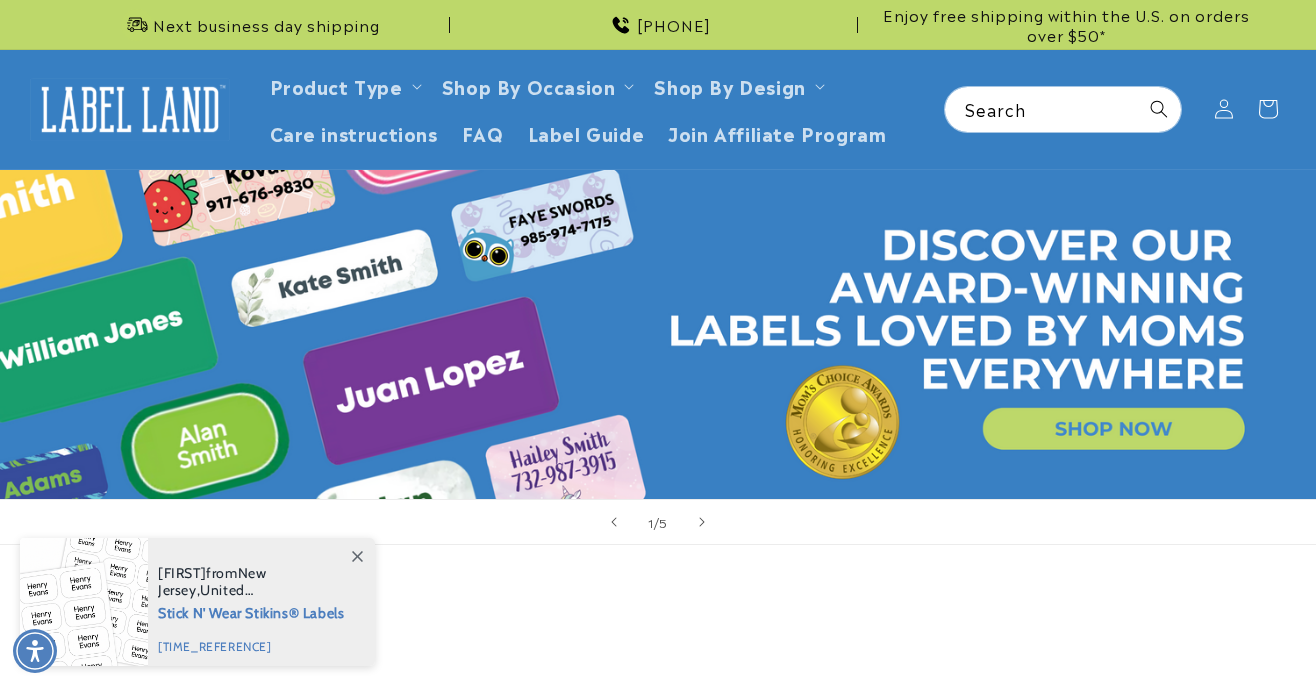 scroll, scrollTop: 0, scrollLeft: 0, axis: both 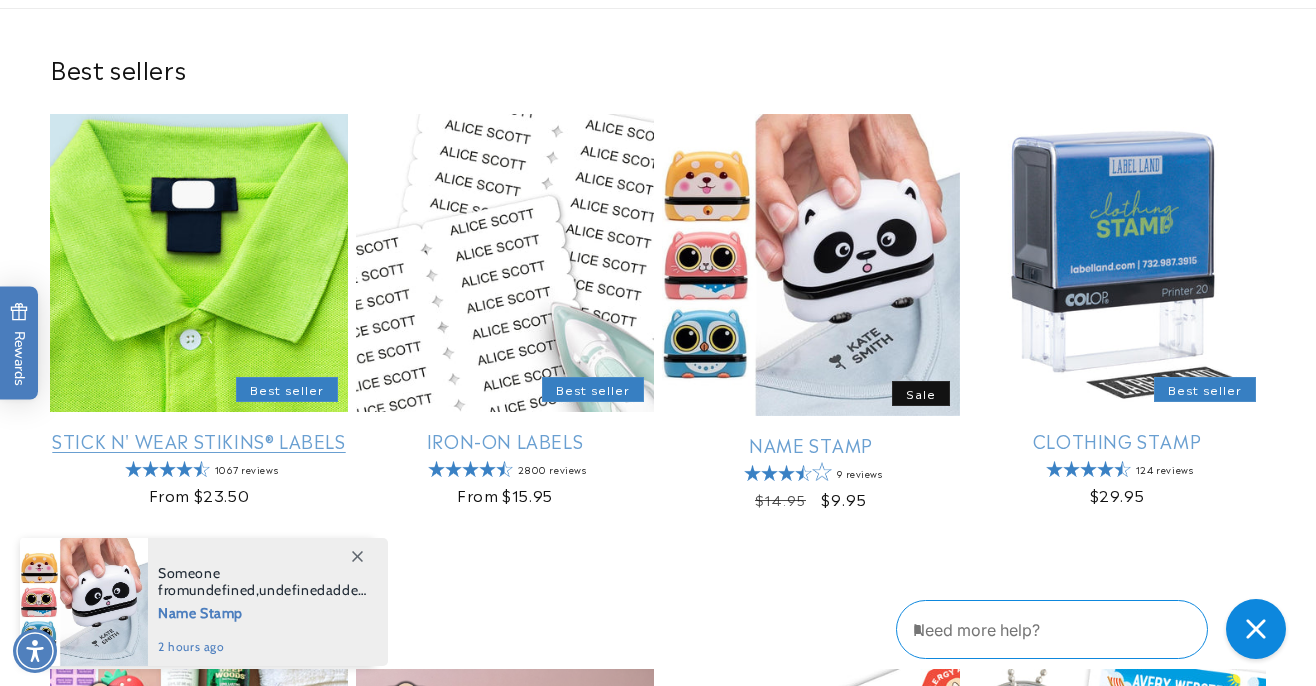 click on "Stick N' Wear Stikins® Labels" at bounding box center [199, 440] 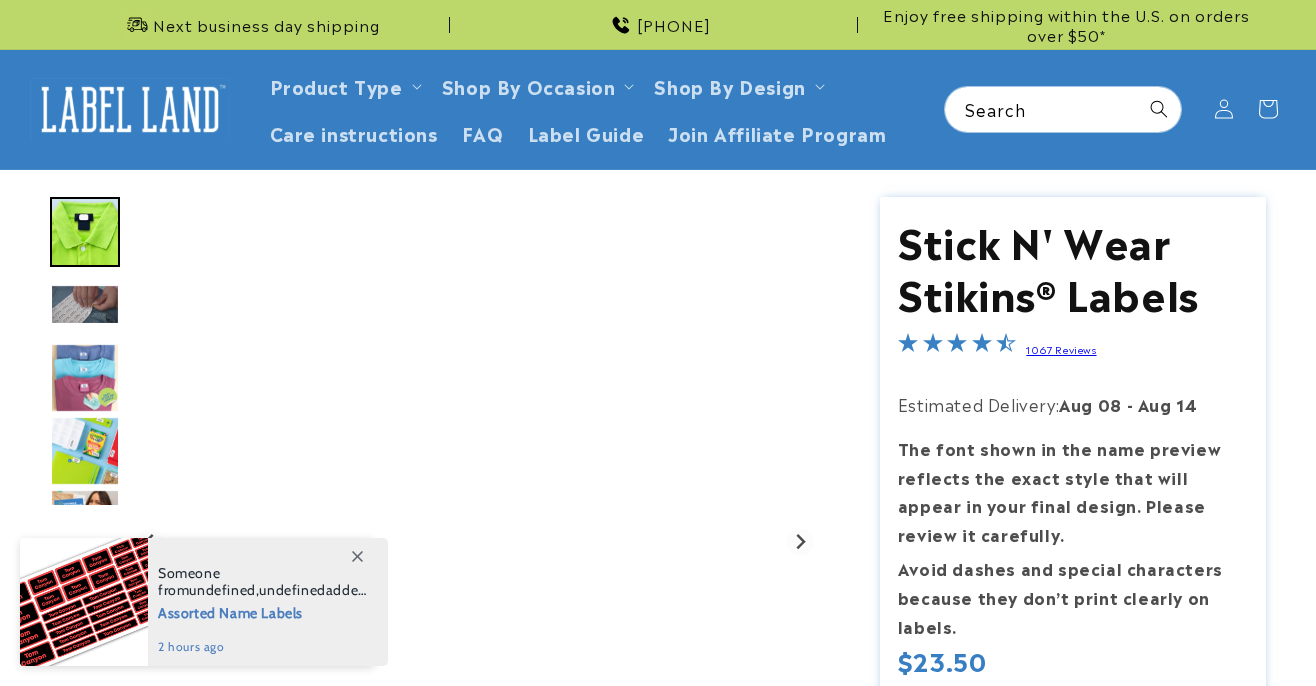 scroll, scrollTop: 0, scrollLeft: 0, axis: both 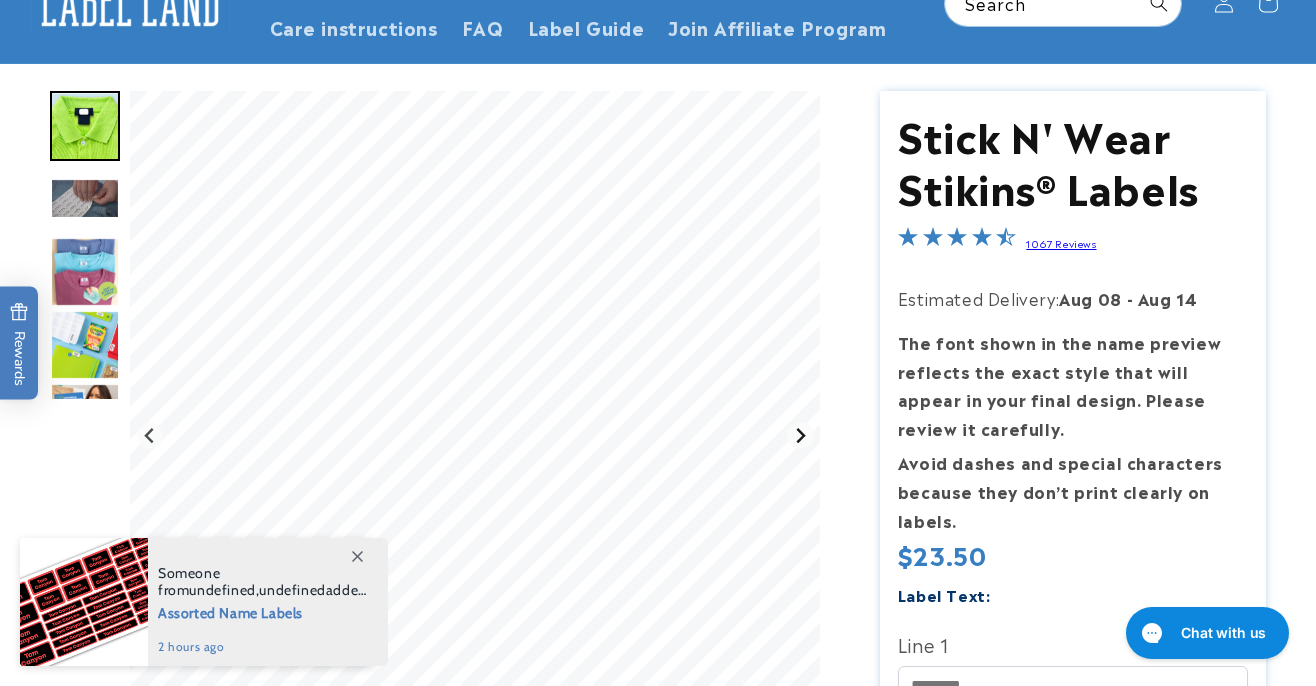 click 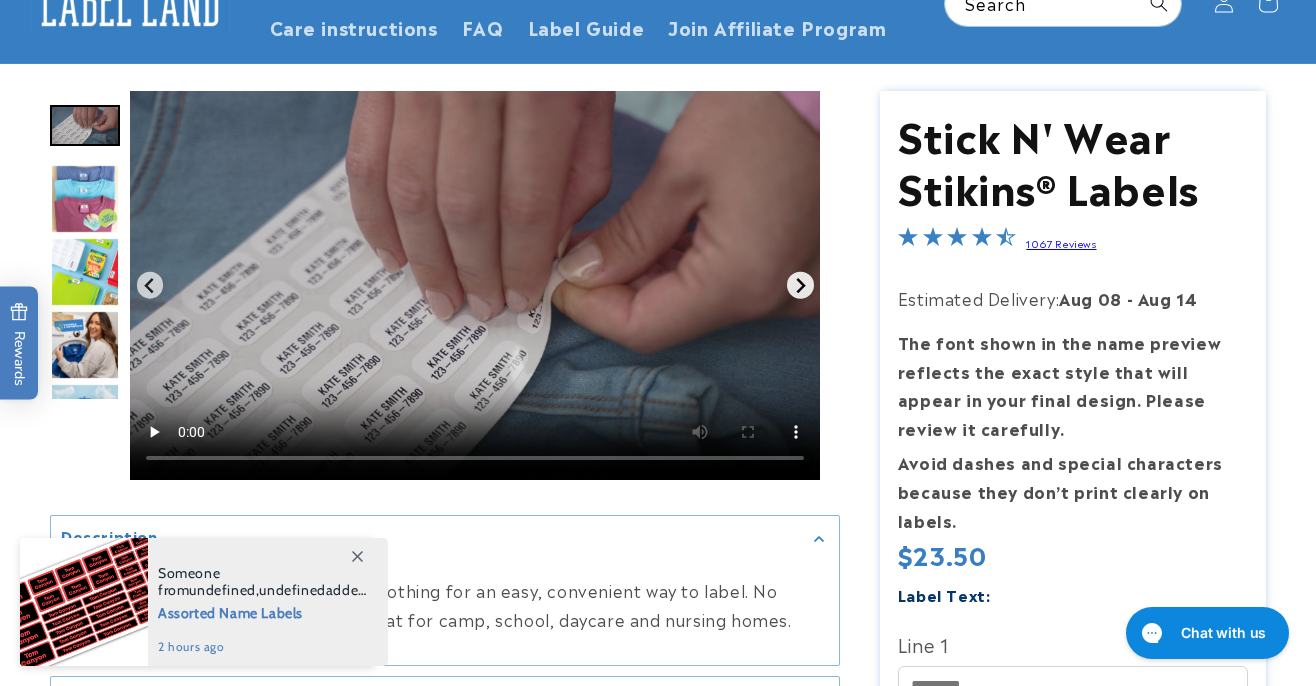click 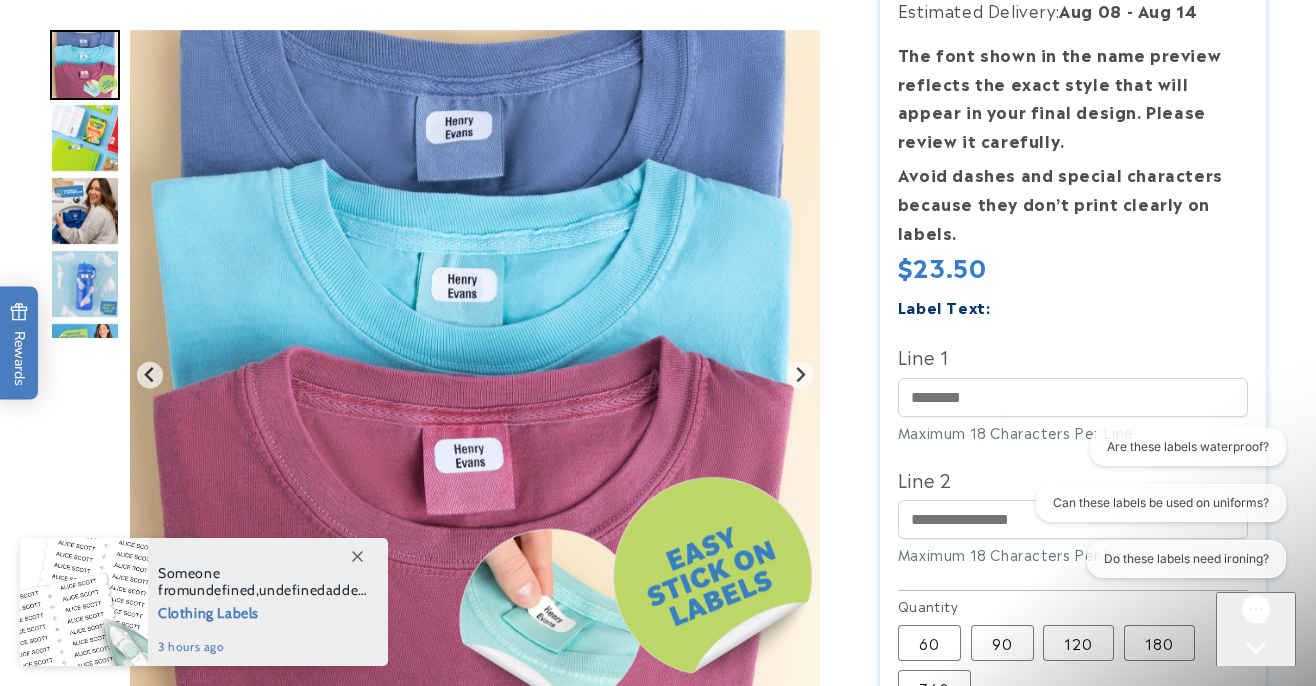 scroll, scrollTop: 409, scrollLeft: 0, axis: vertical 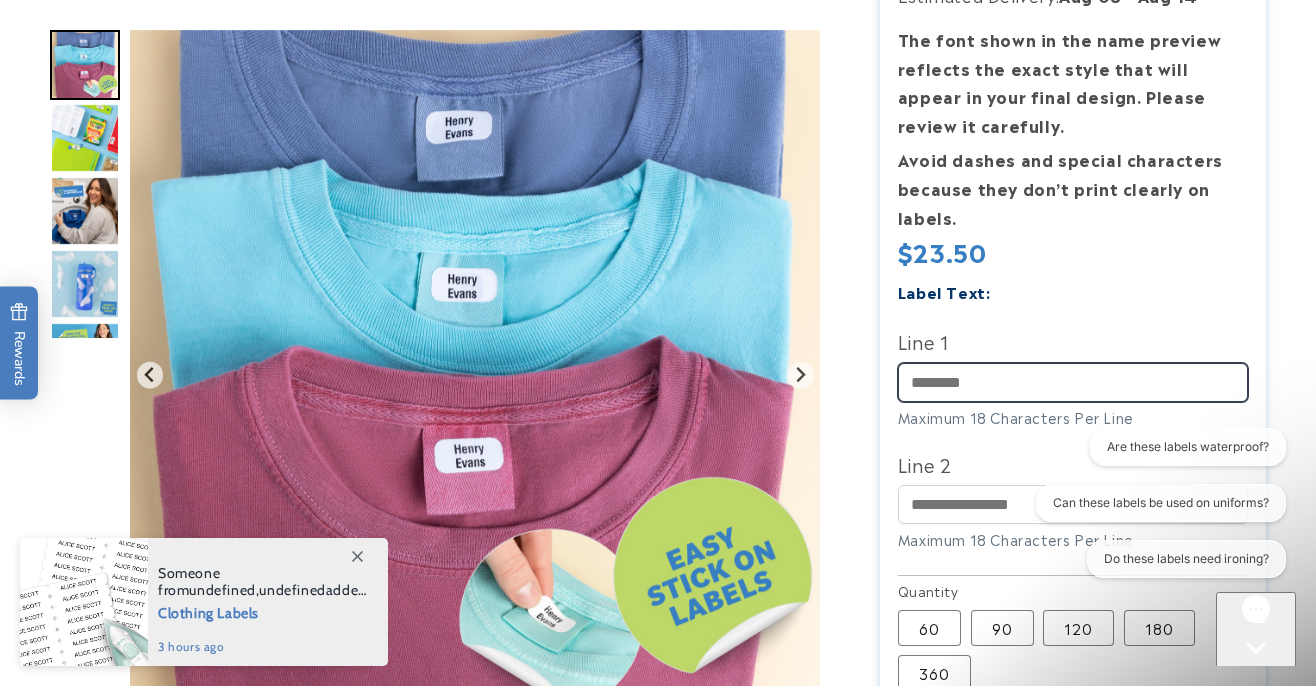 click on "Line 1" at bounding box center (1073, 382) 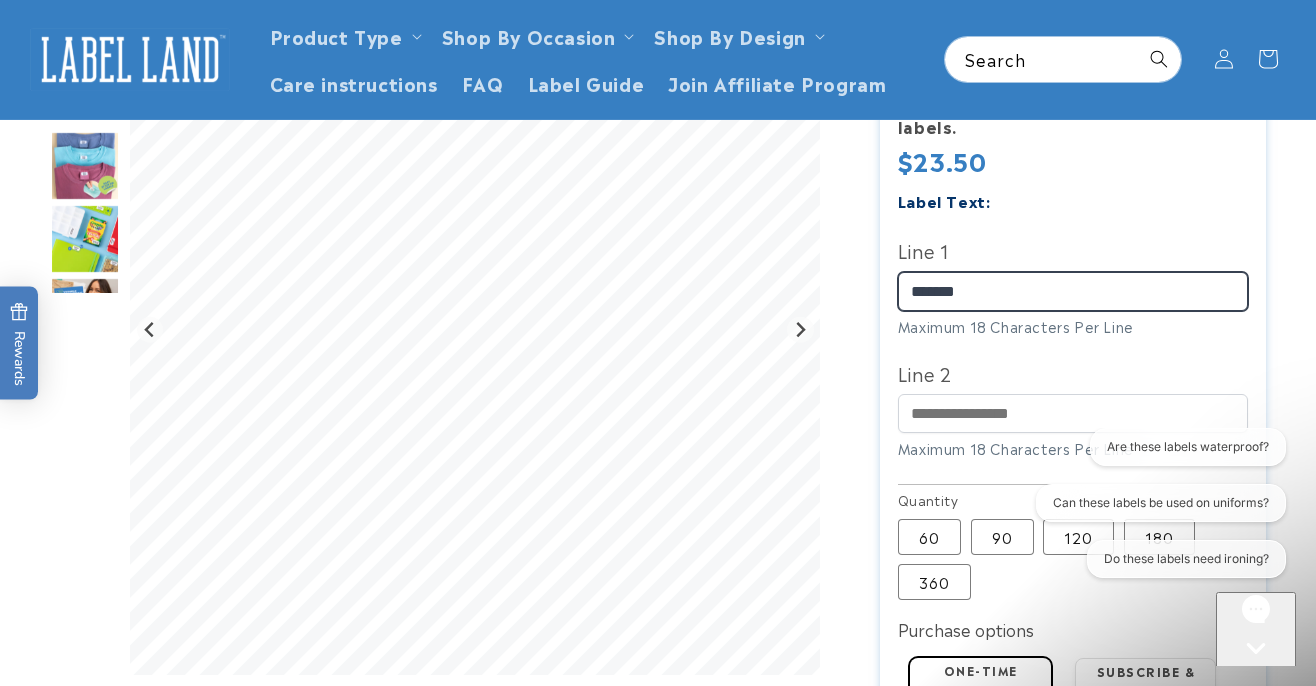 scroll, scrollTop: 499, scrollLeft: 0, axis: vertical 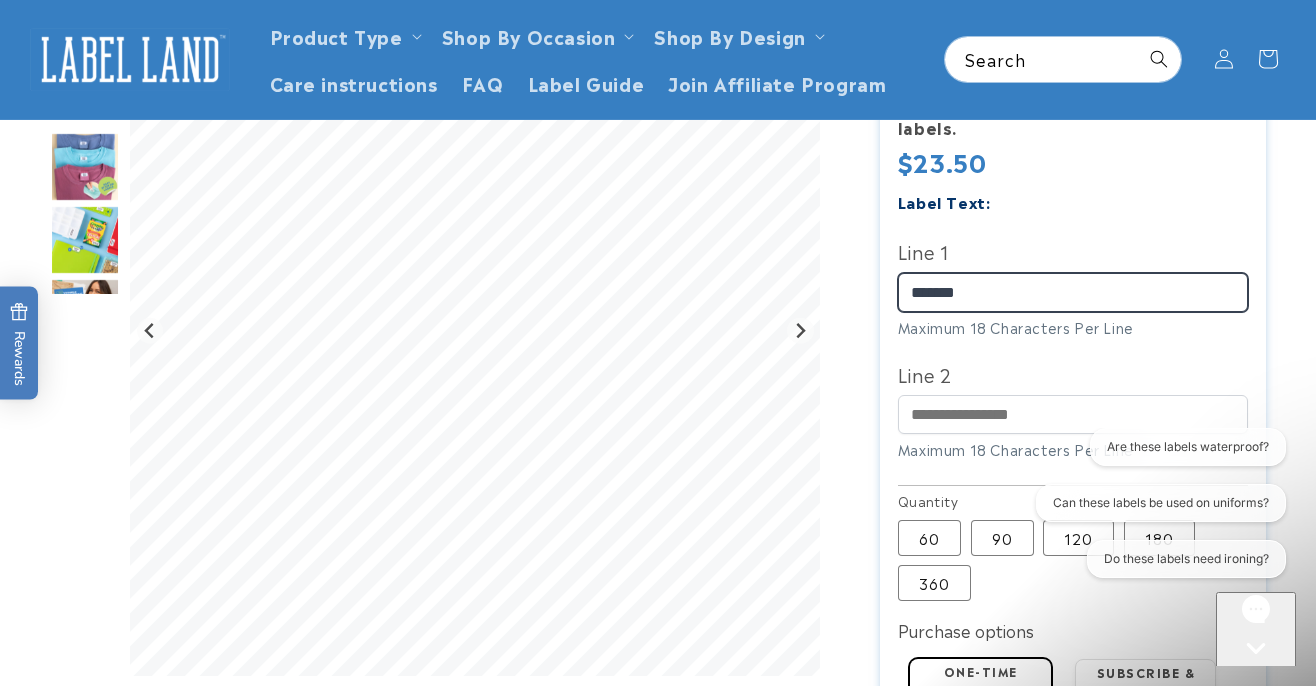 type on "*******" 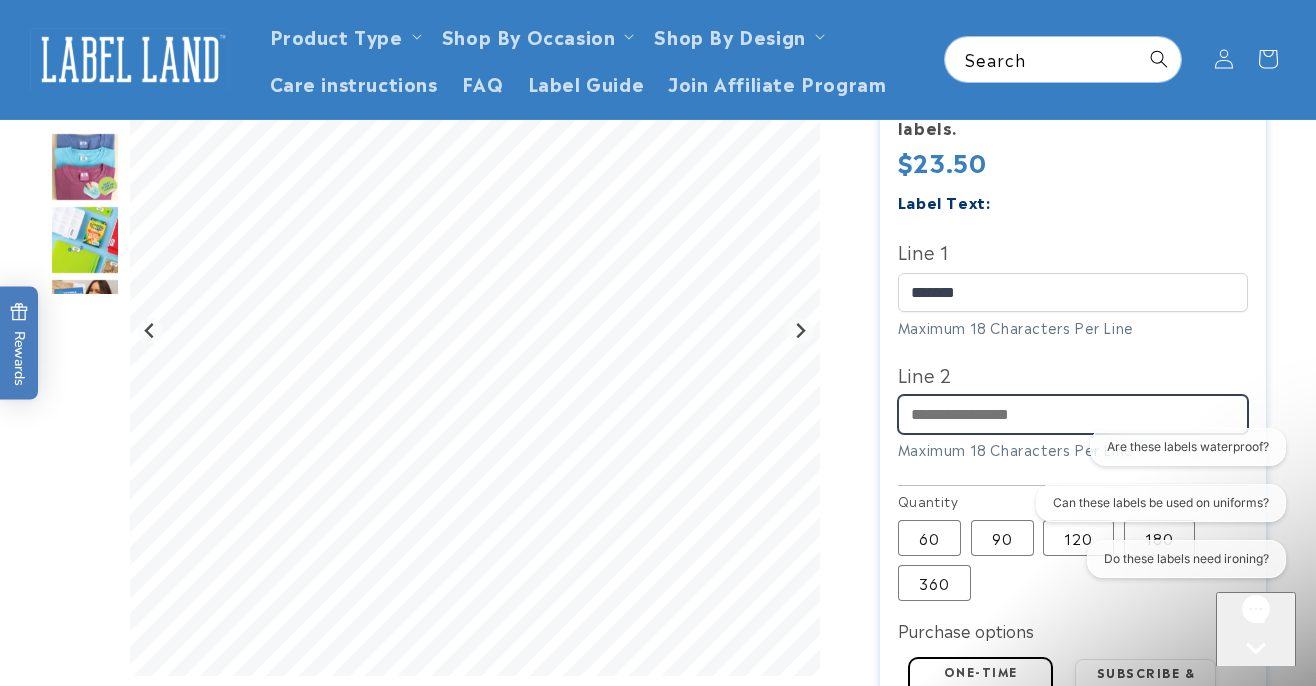 click on "Line 2" at bounding box center [1073, 414] 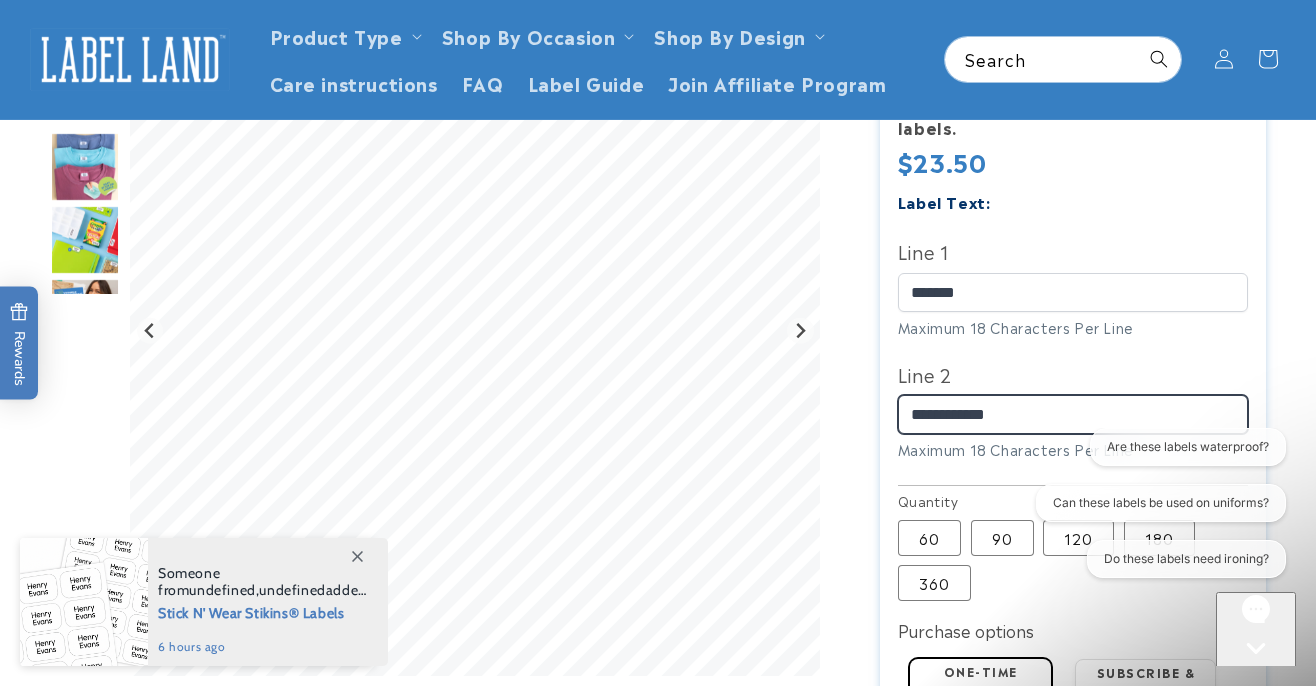 type on "**********" 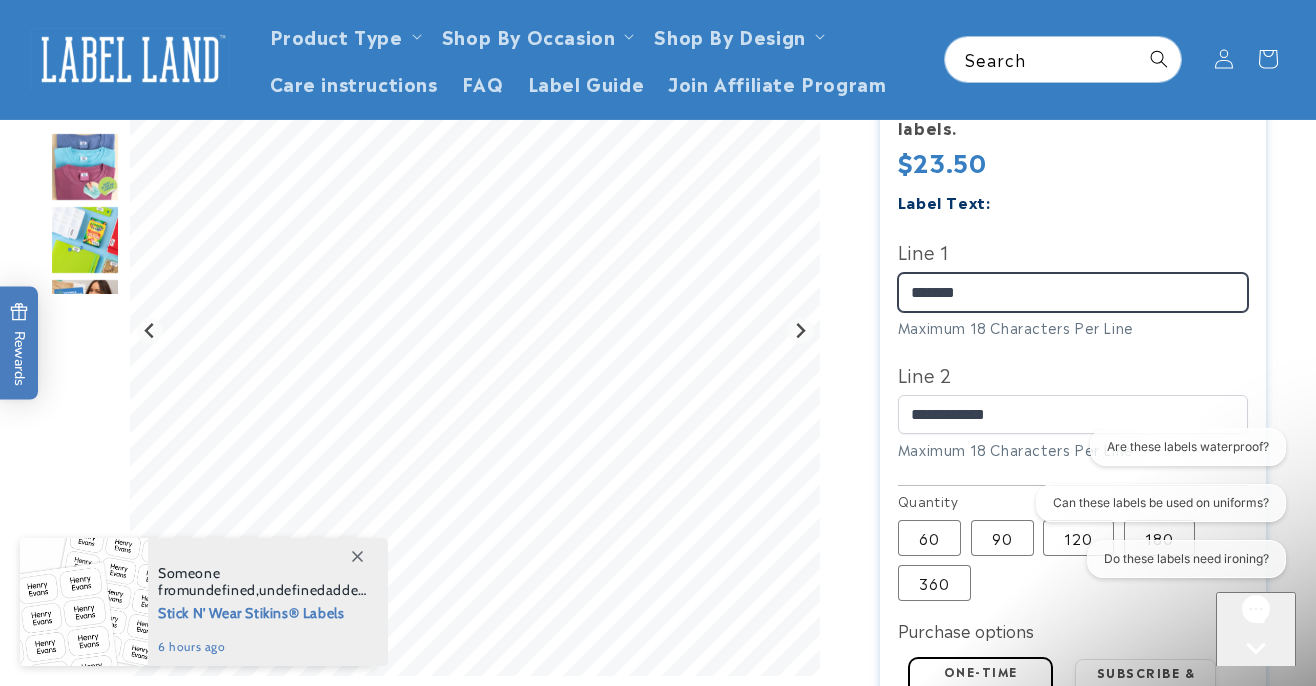 click on "*******" at bounding box center [1073, 292] 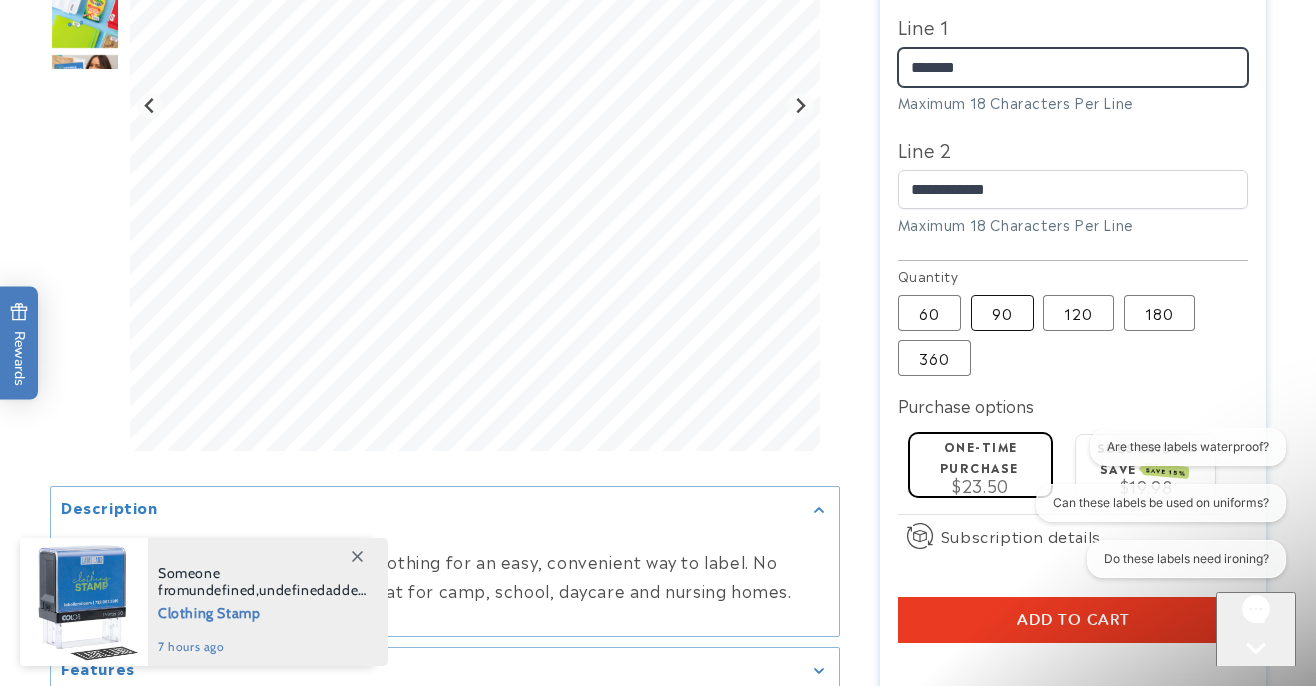 scroll, scrollTop: 727, scrollLeft: 0, axis: vertical 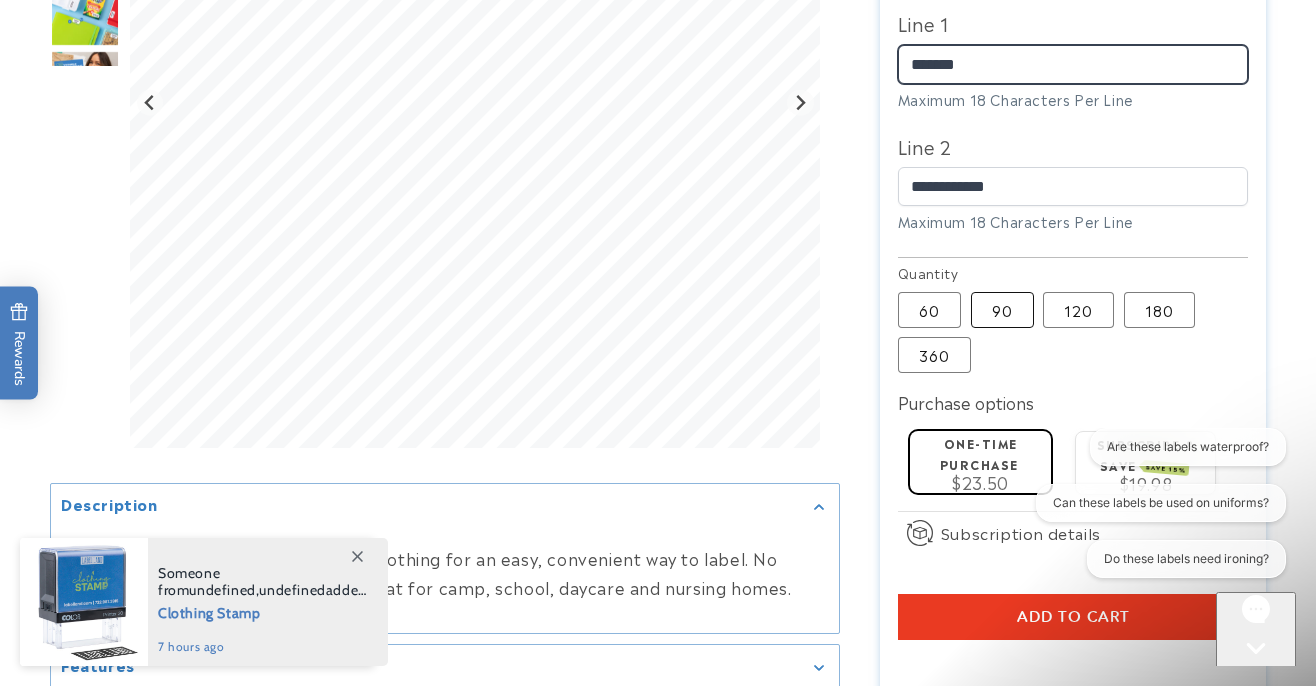 type on "*******" 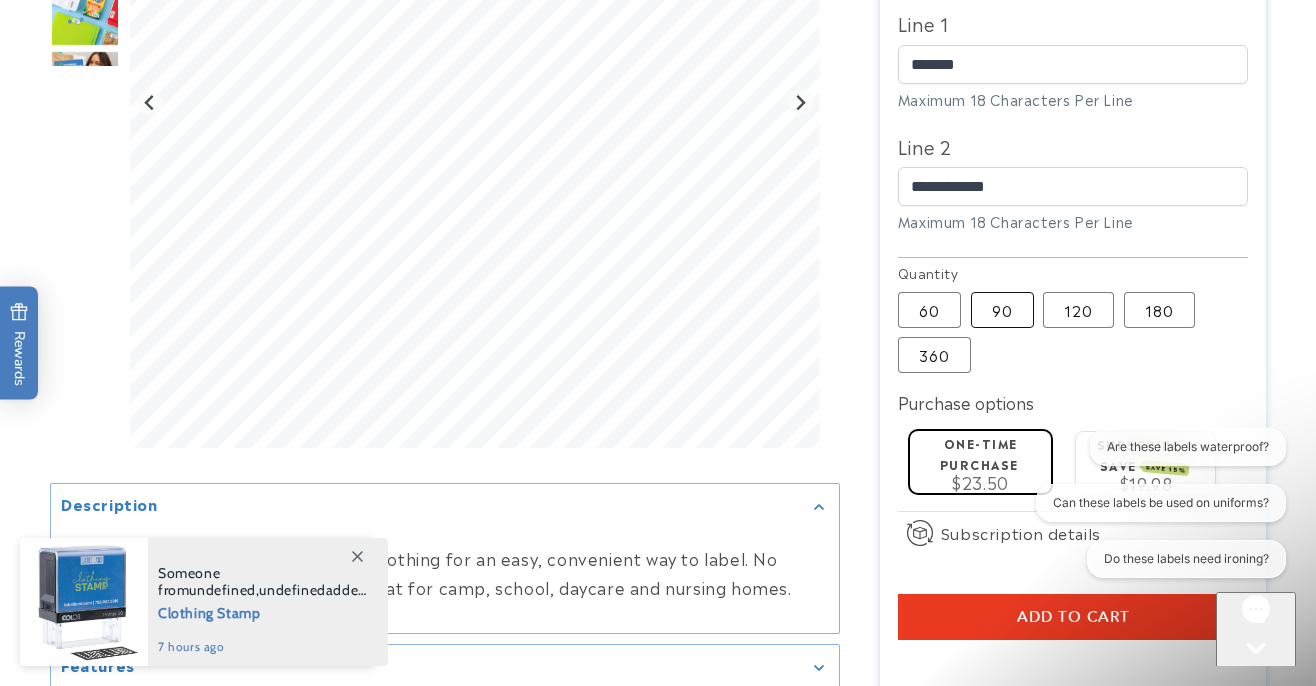 click on "90 Variant sold out or unavailable" at bounding box center (1002, 310) 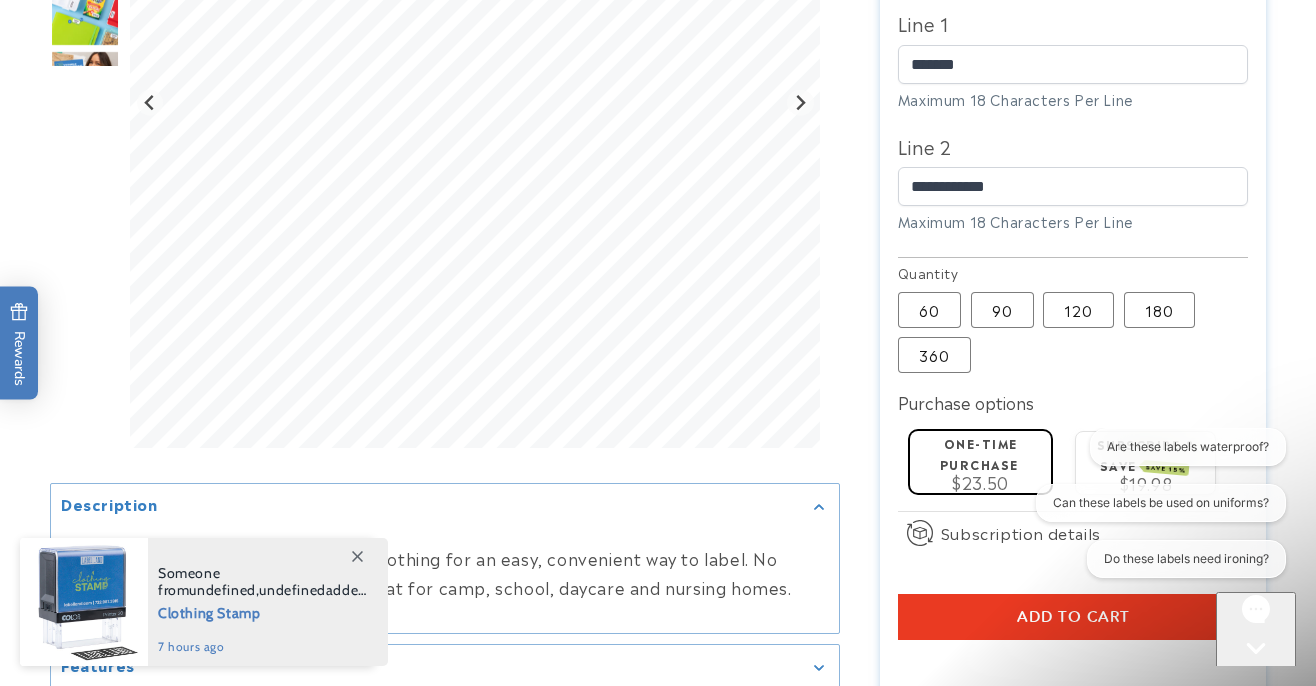 type 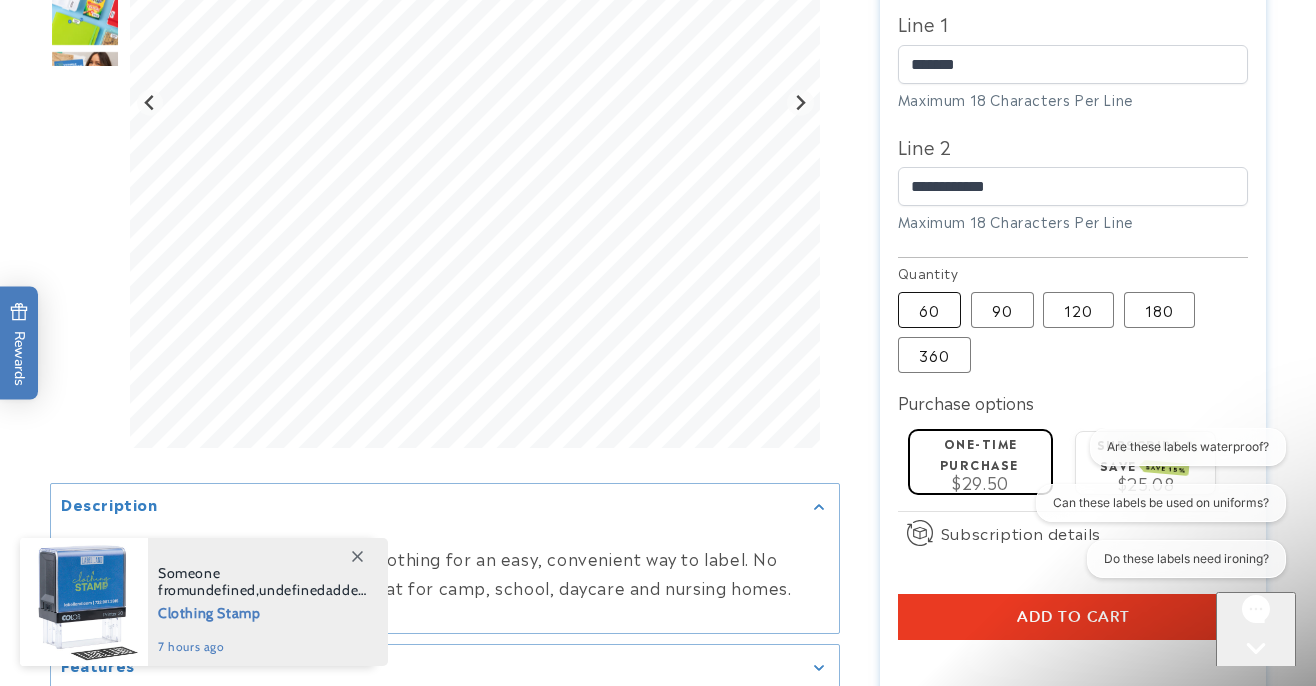 click on "60 Variant sold out or unavailable" at bounding box center (929, 310) 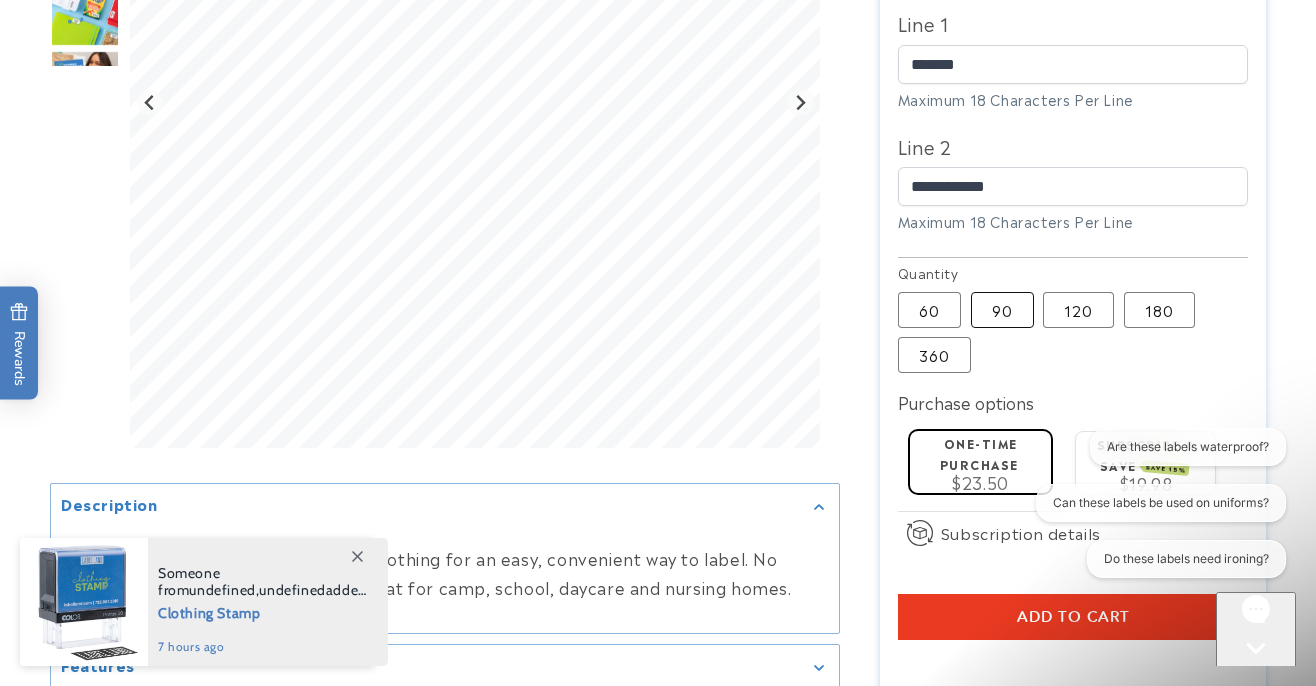 click on "90 Variant sold out or unavailable" at bounding box center (1002, 310) 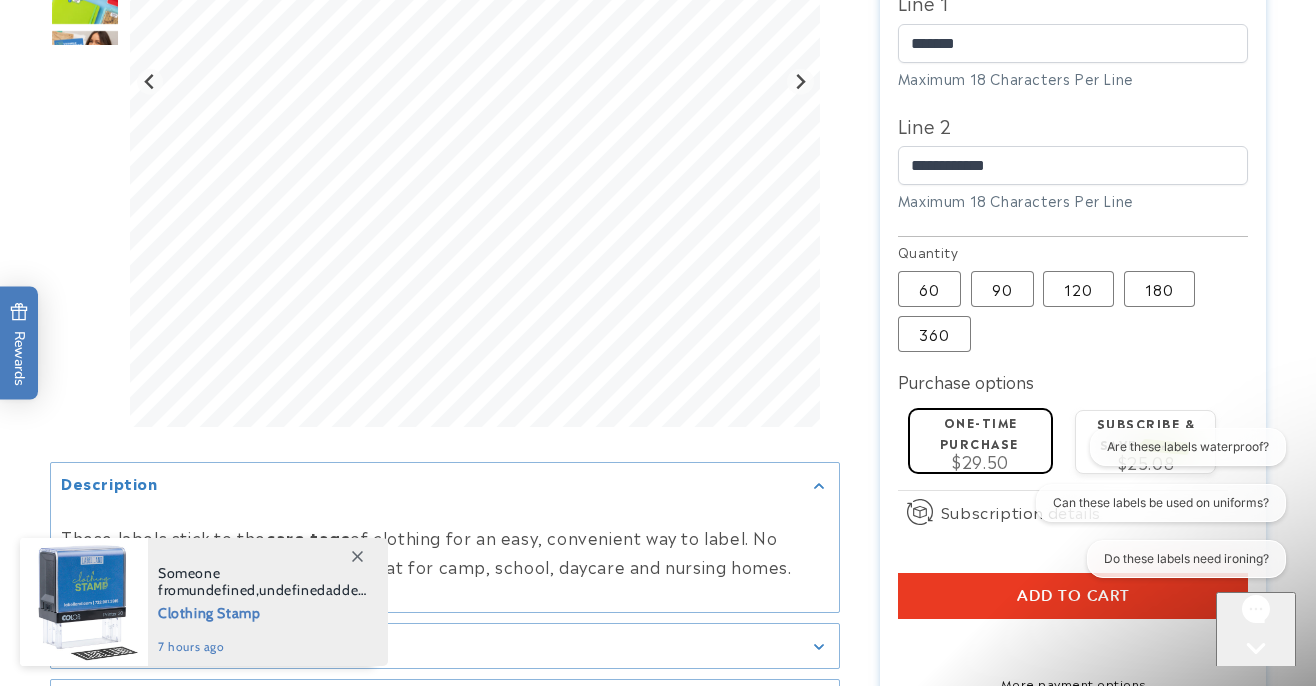 scroll, scrollTop: 750, scrollLeft: 0, axis: vertical 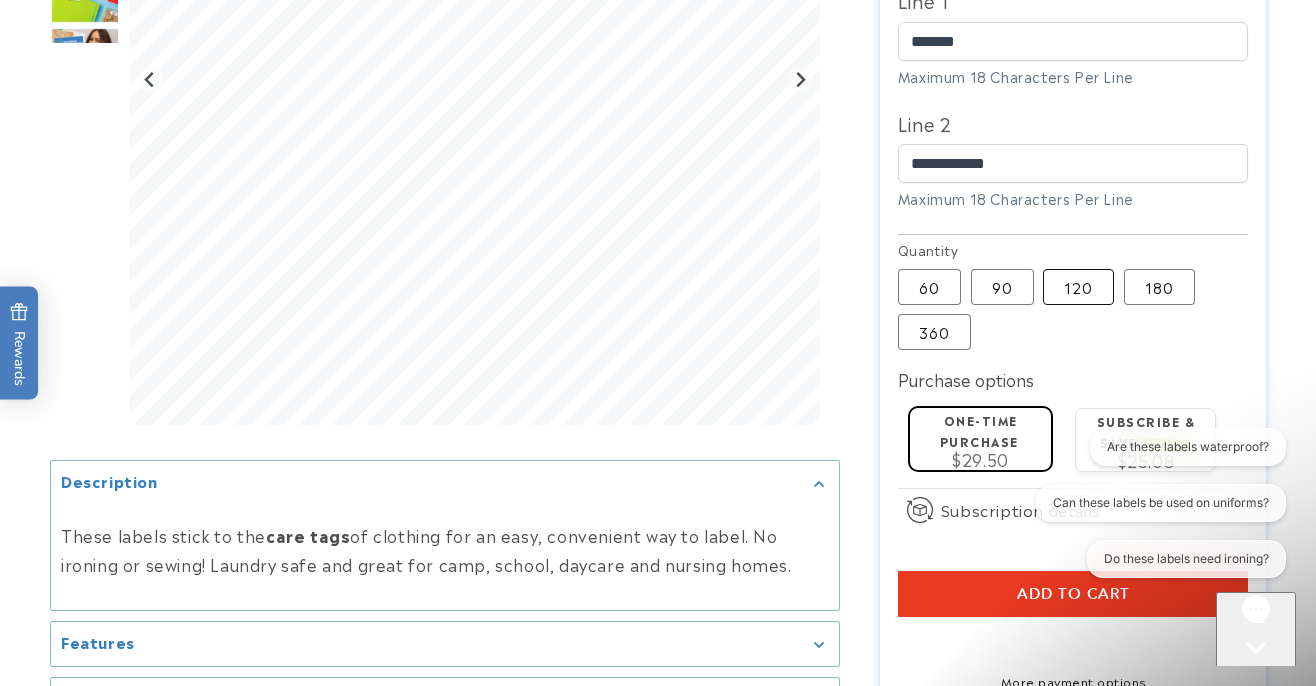 click on "120 Variant sold out or unavailable" at bounding box center (1078, 287) 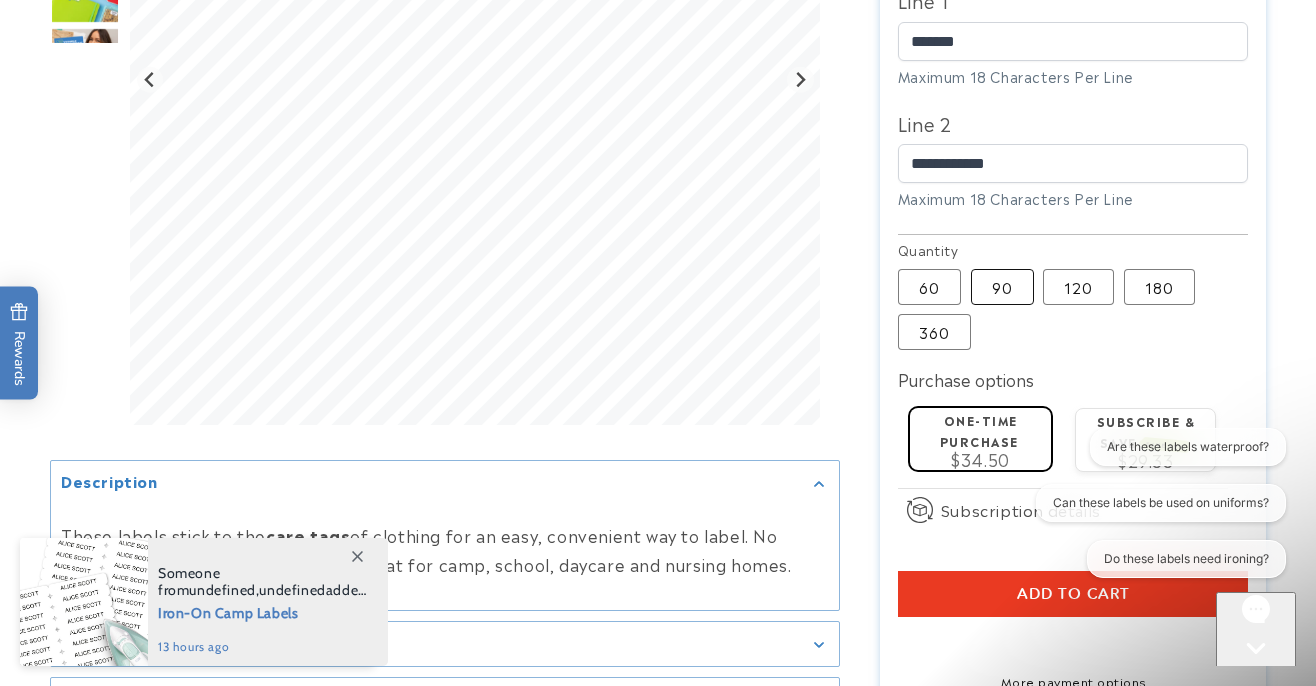 click on "90 Variant sold out or unavailable" at bounding box center (1002, 287) 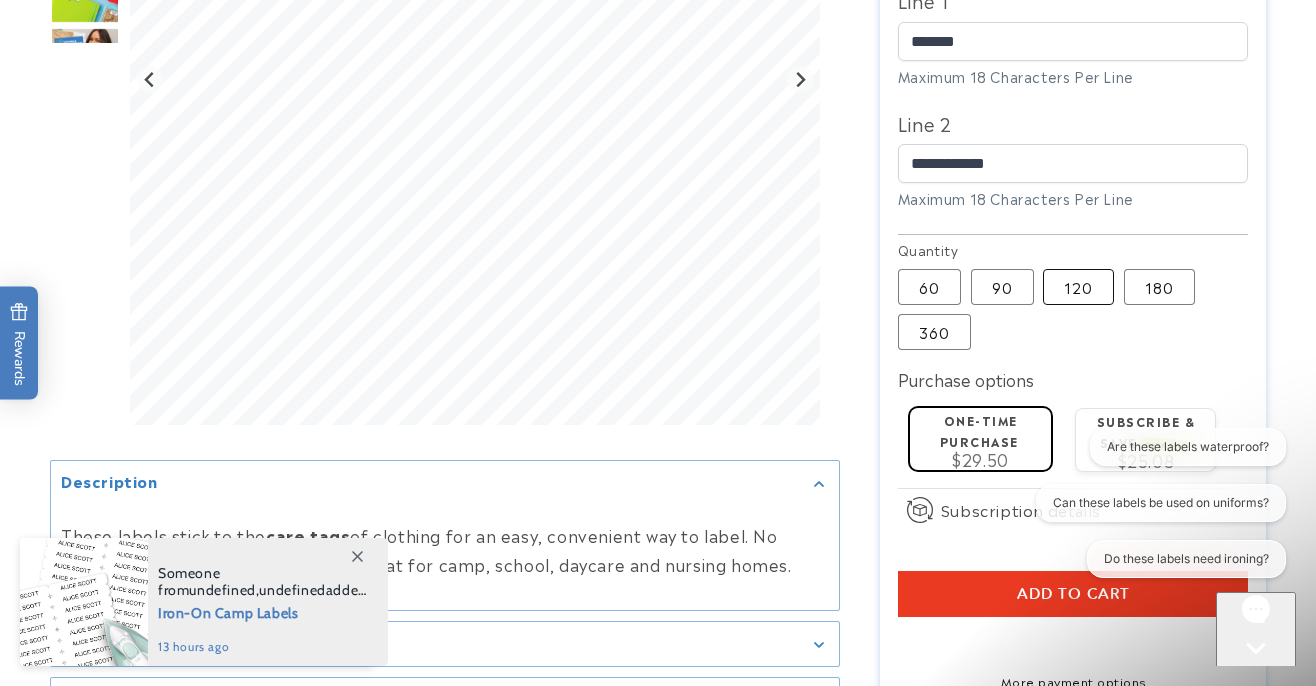 click on "120 Variant sold out or unavailable" at bounding box center [1078, 287] 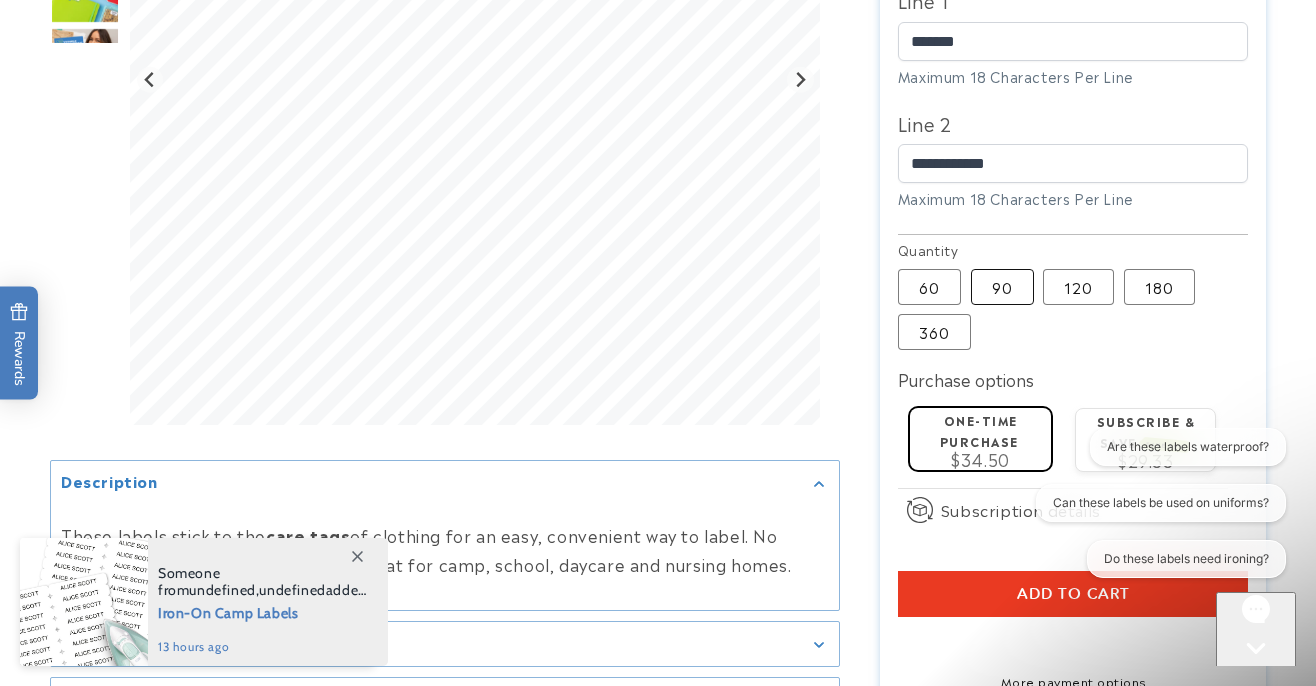 click on "90 Variant sold out or unavailable" at bounding box center [1002, 287] 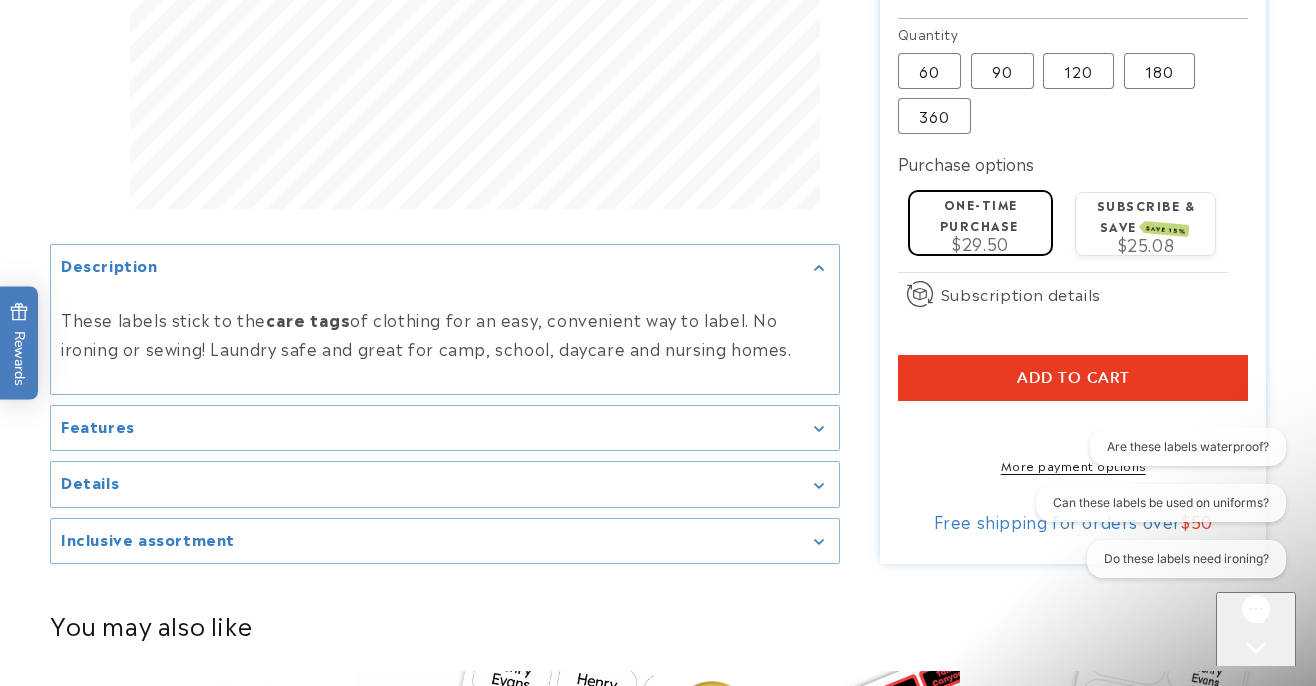 scroll, scrollTop: 968, scrollLeft: 0, axis: vertical 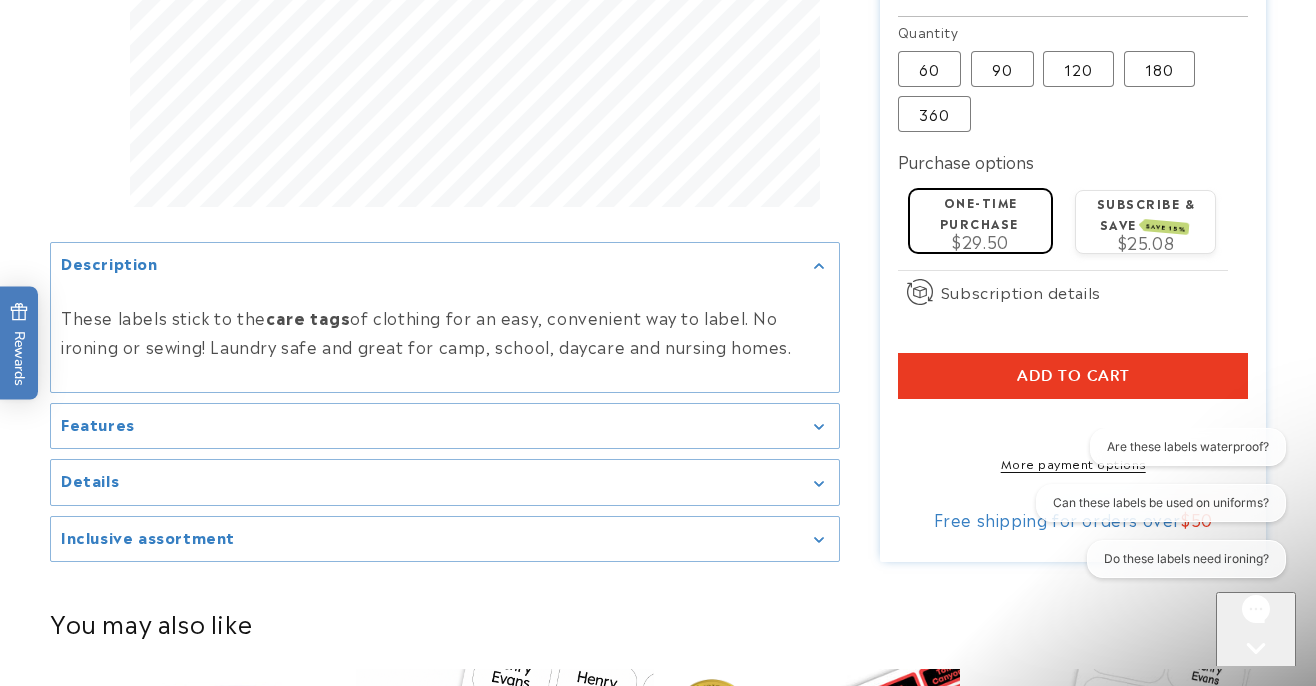 click on "Add to cart" at bounding box center (1073, 376) 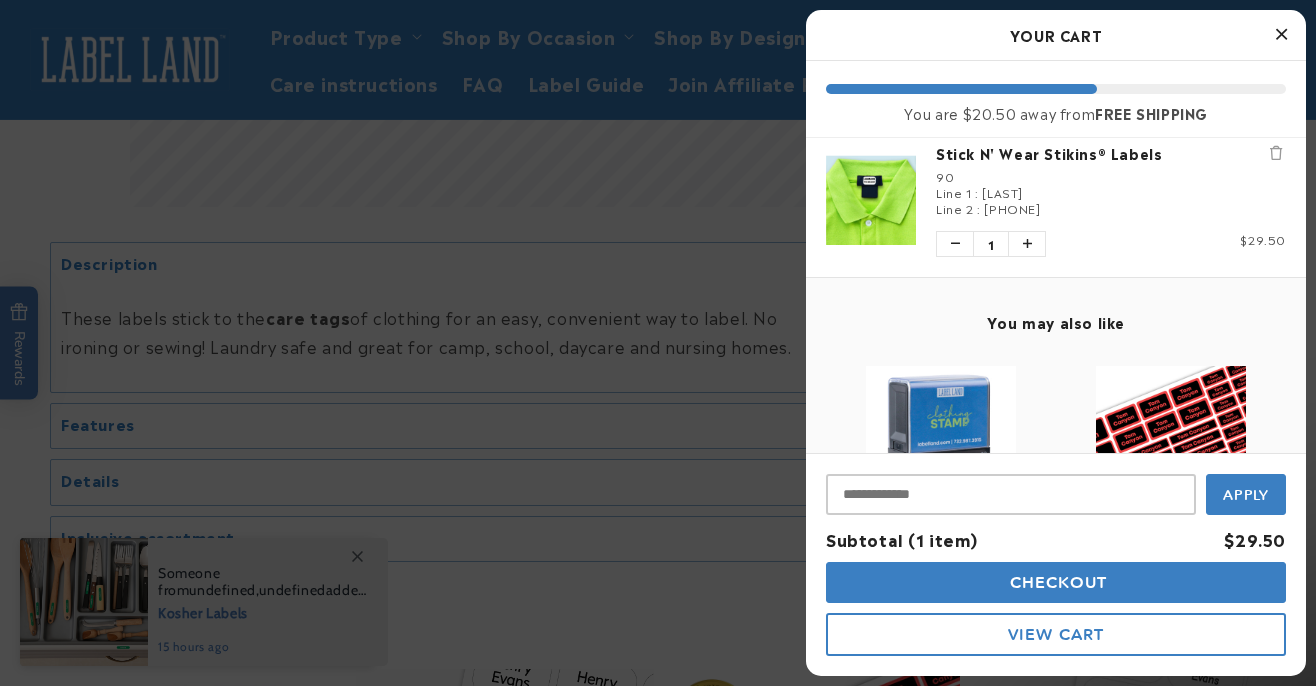 scroll, scrollTop: 16, scrollLeft: 0, axis: vertical 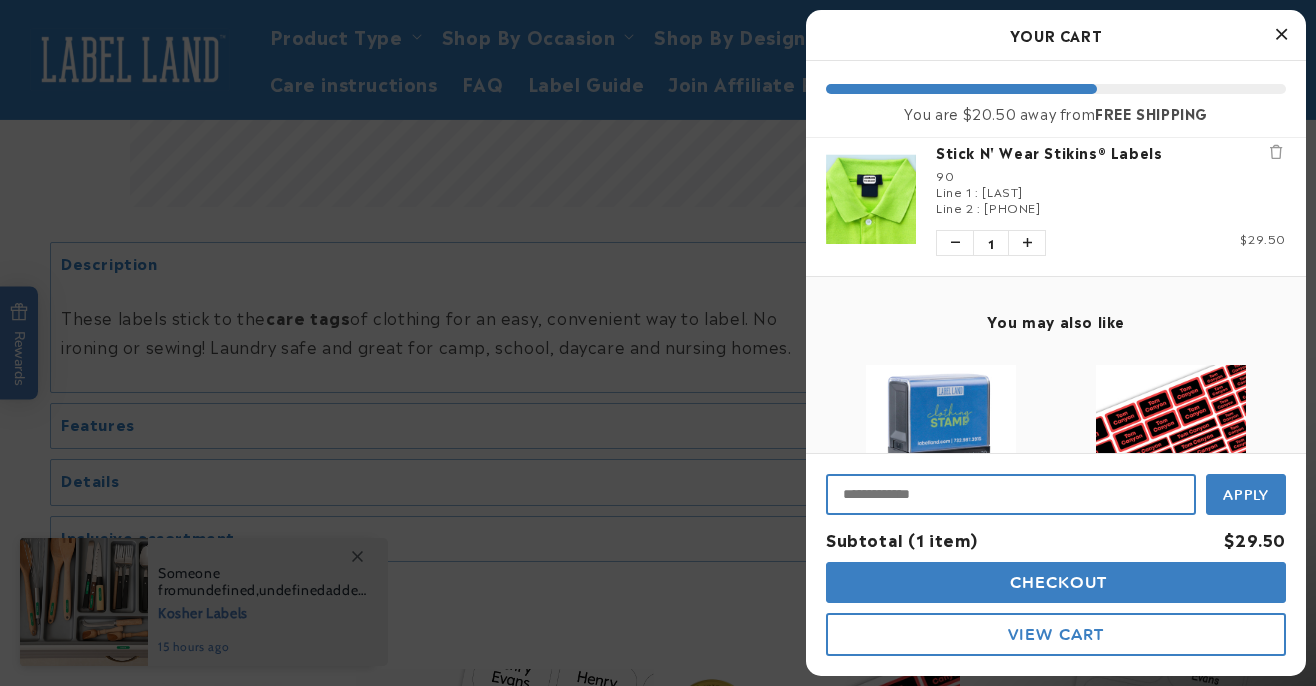 click at bounding box center [1011, 494] 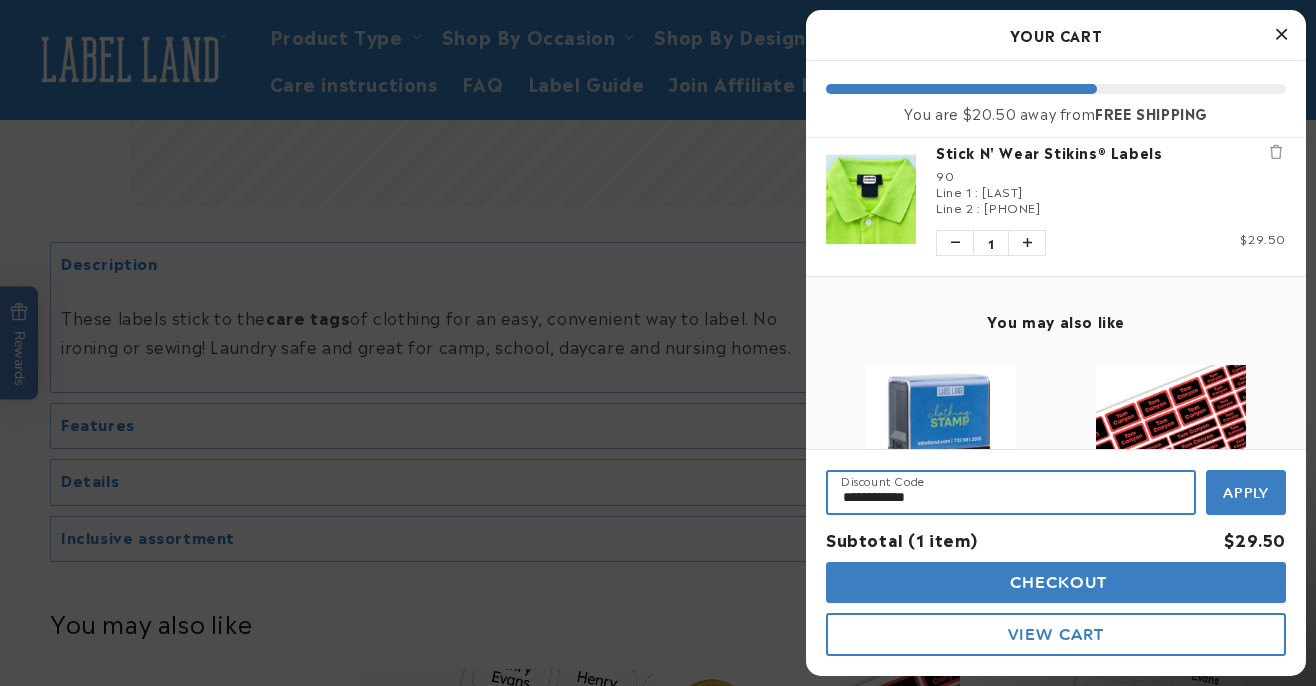type on "**********" 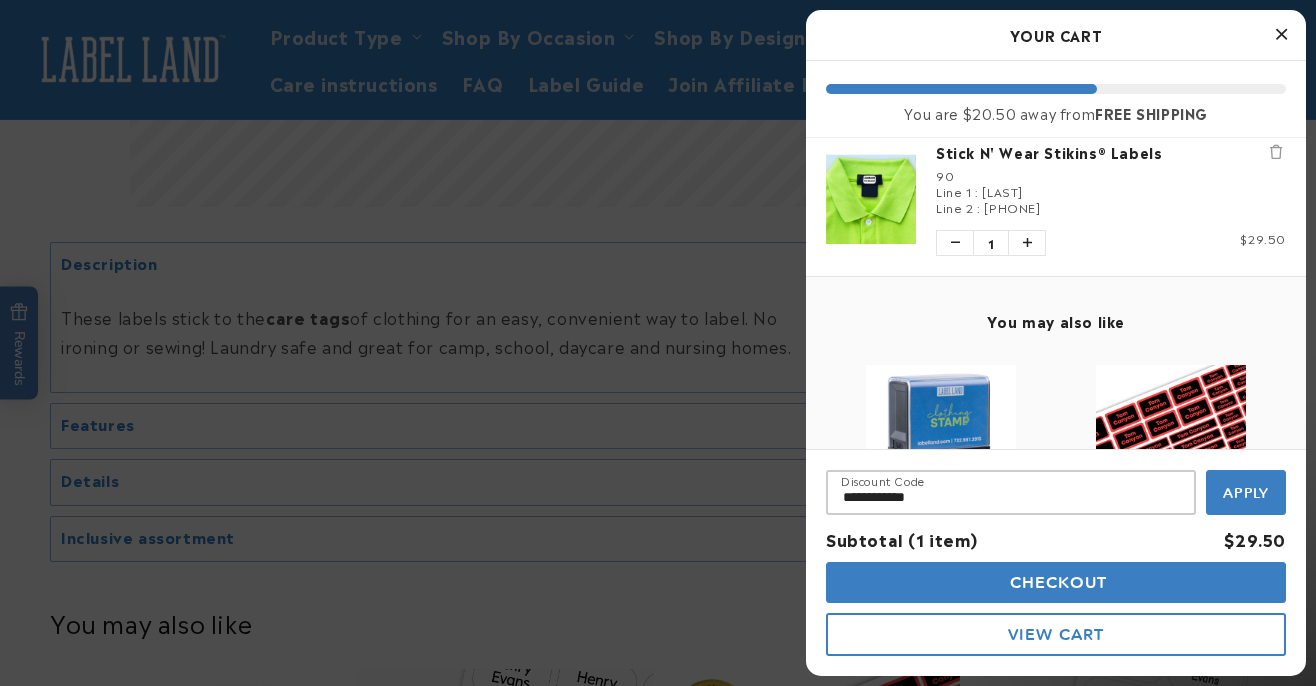 click on "Apply" at bounding box center (1246, 493) 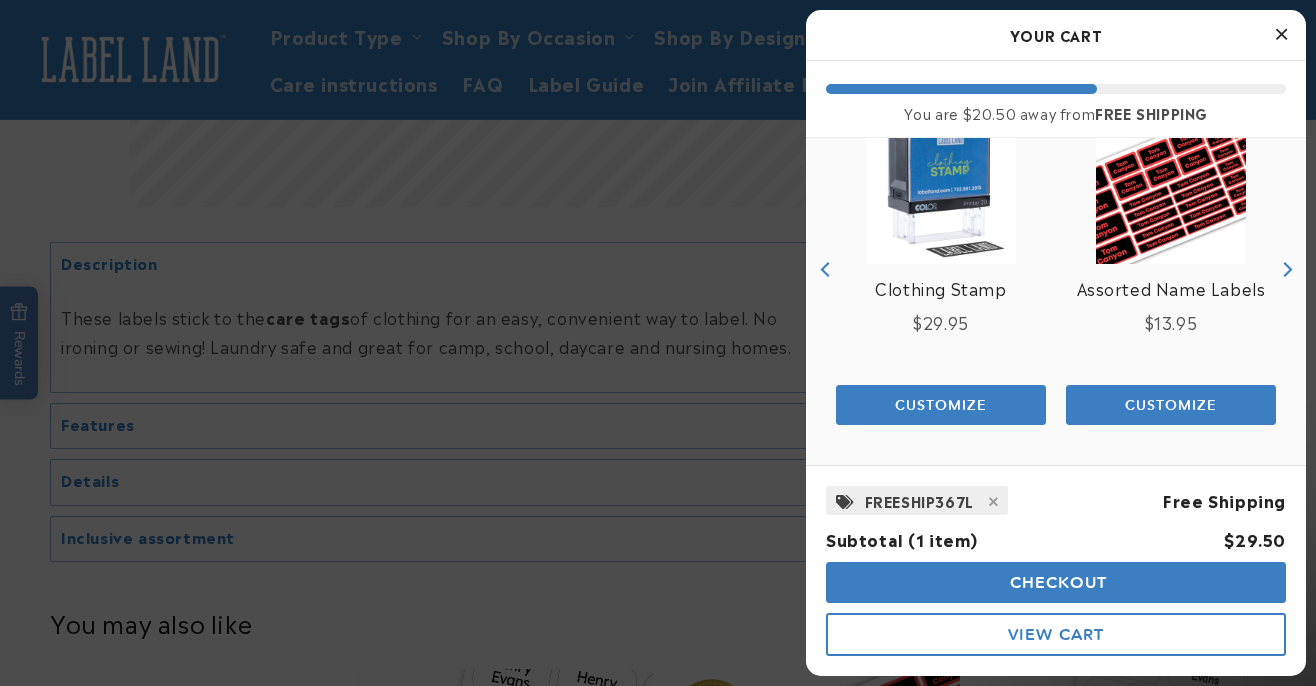 scroll, scrollTop: 266, scrollLeft: 0, axis: vertical 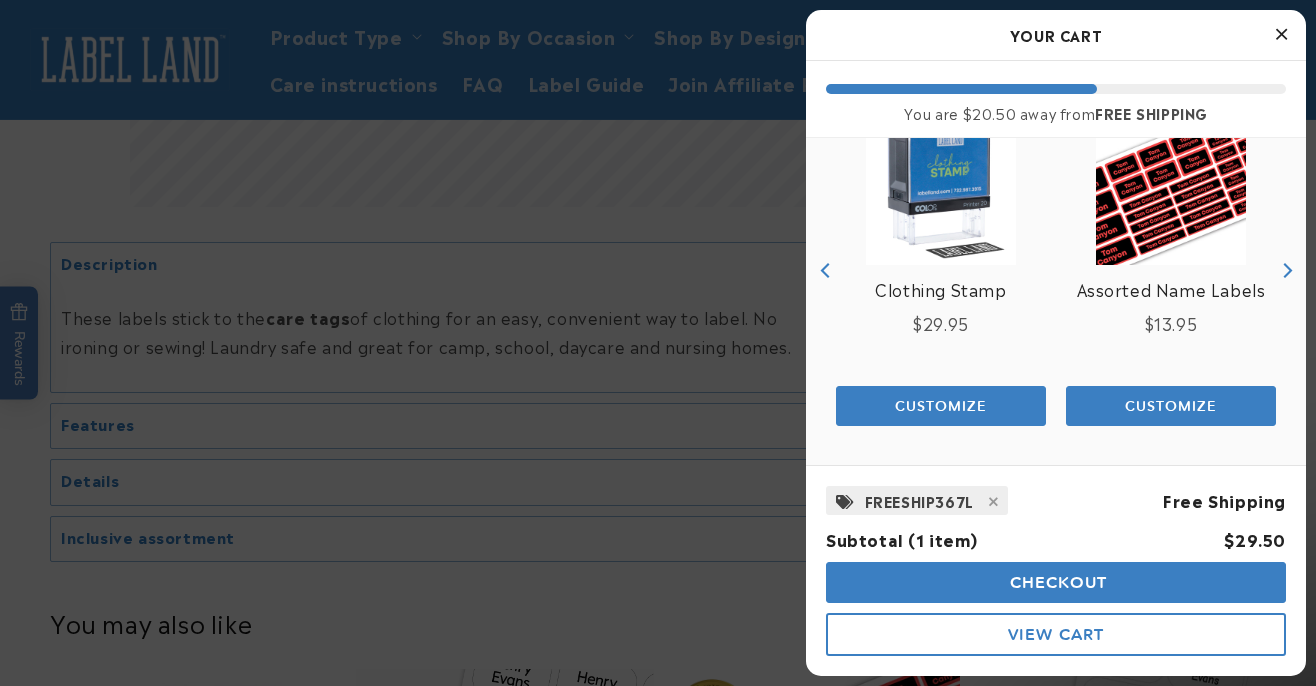click on "Checkout" at bounding box center (1056, 582) 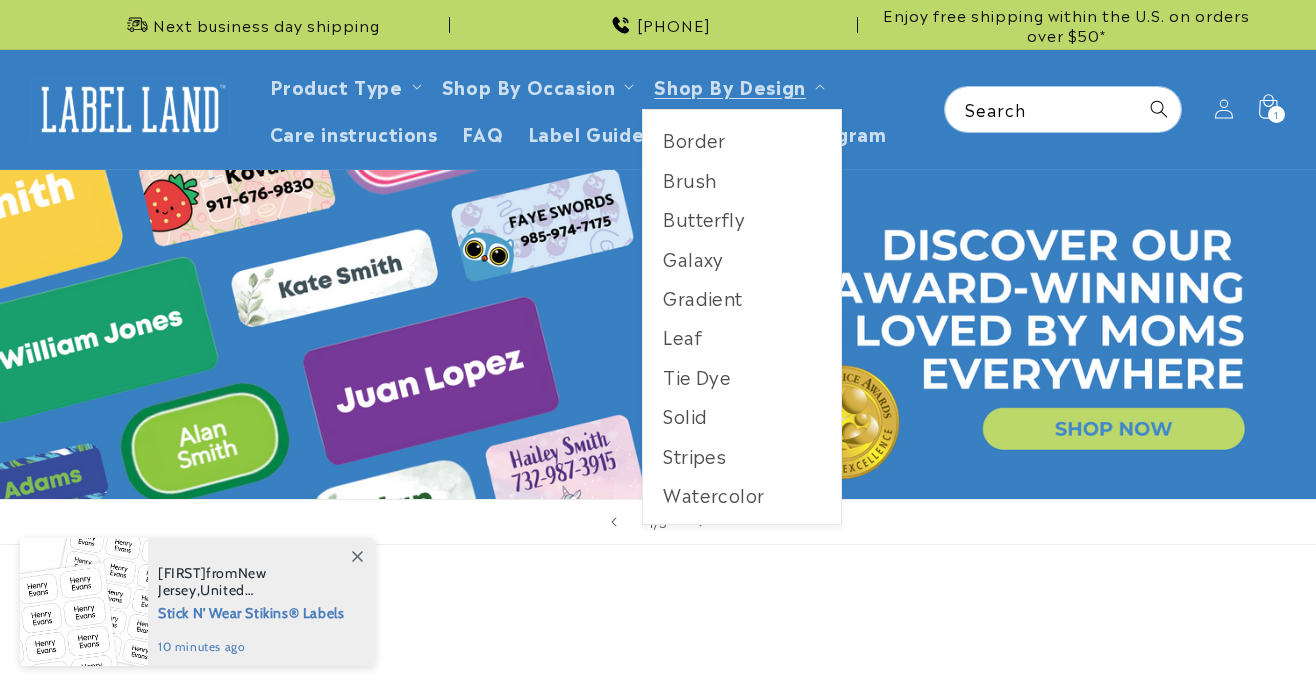 scroll, scrollTop: 0, scrollLeft: 0, axis: both 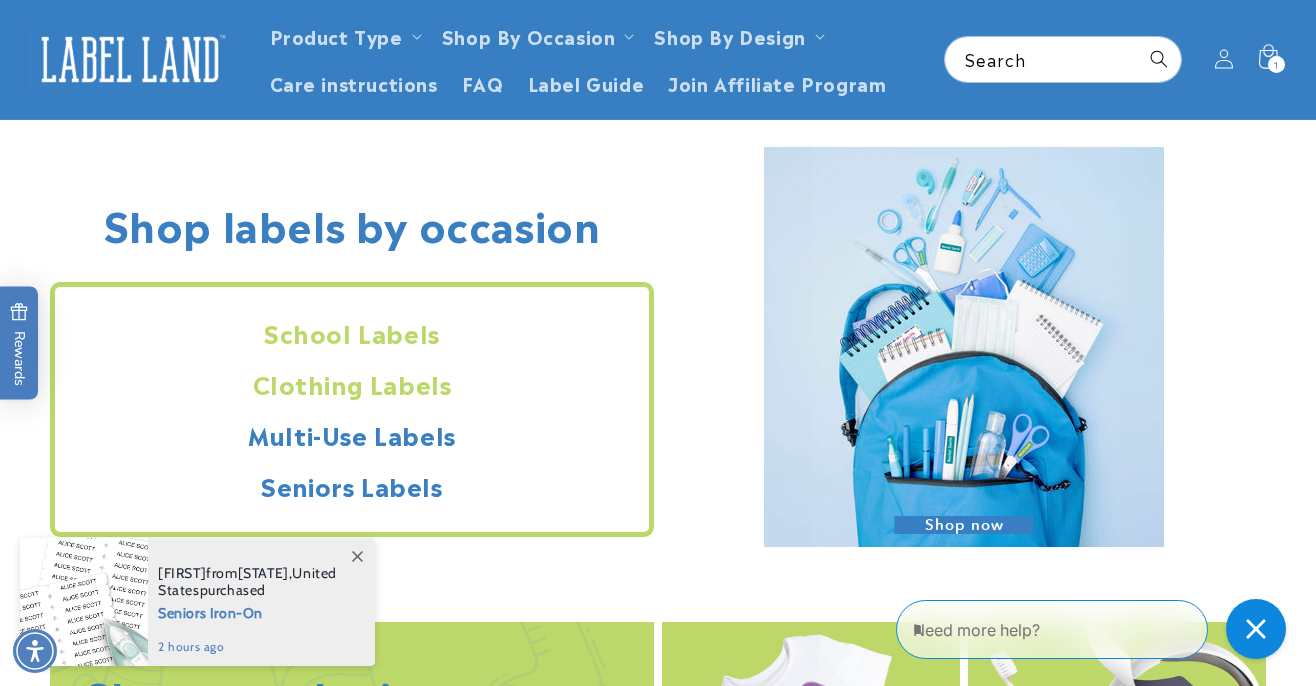 click on "Clothing Labels" at bounding box center [352, 383] 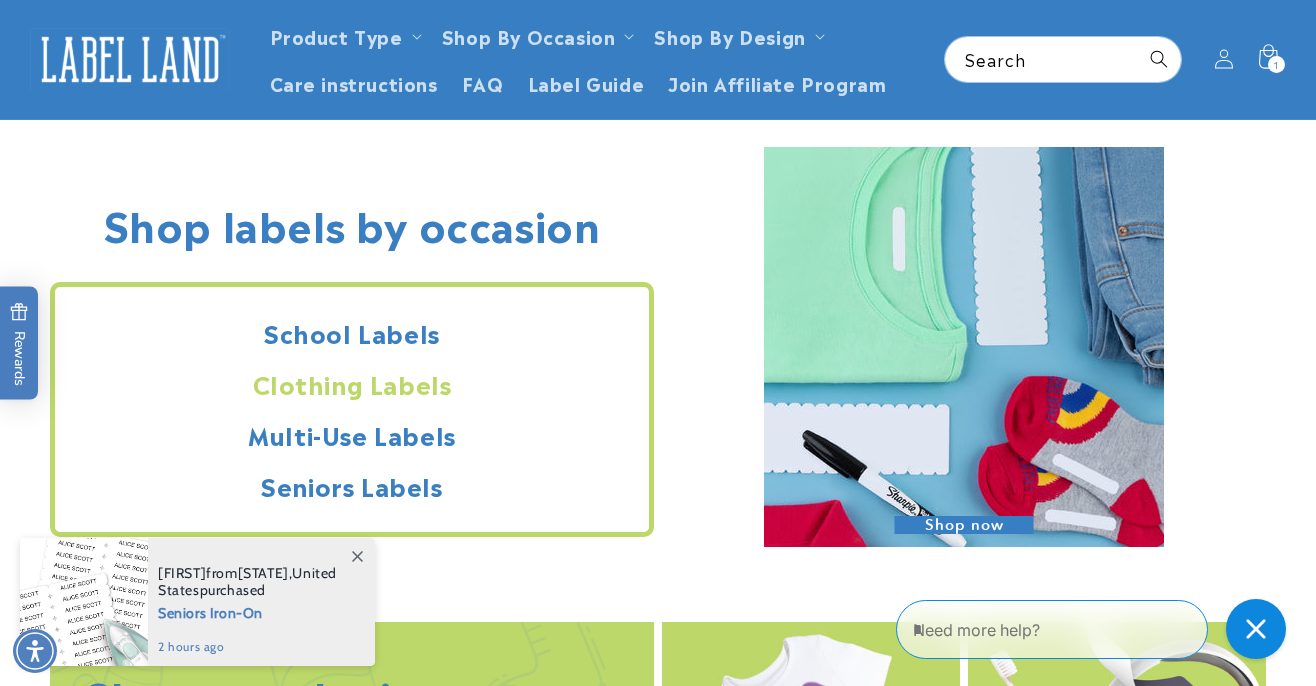 click on "Clothing Labels" at bounding box center (352, 383) 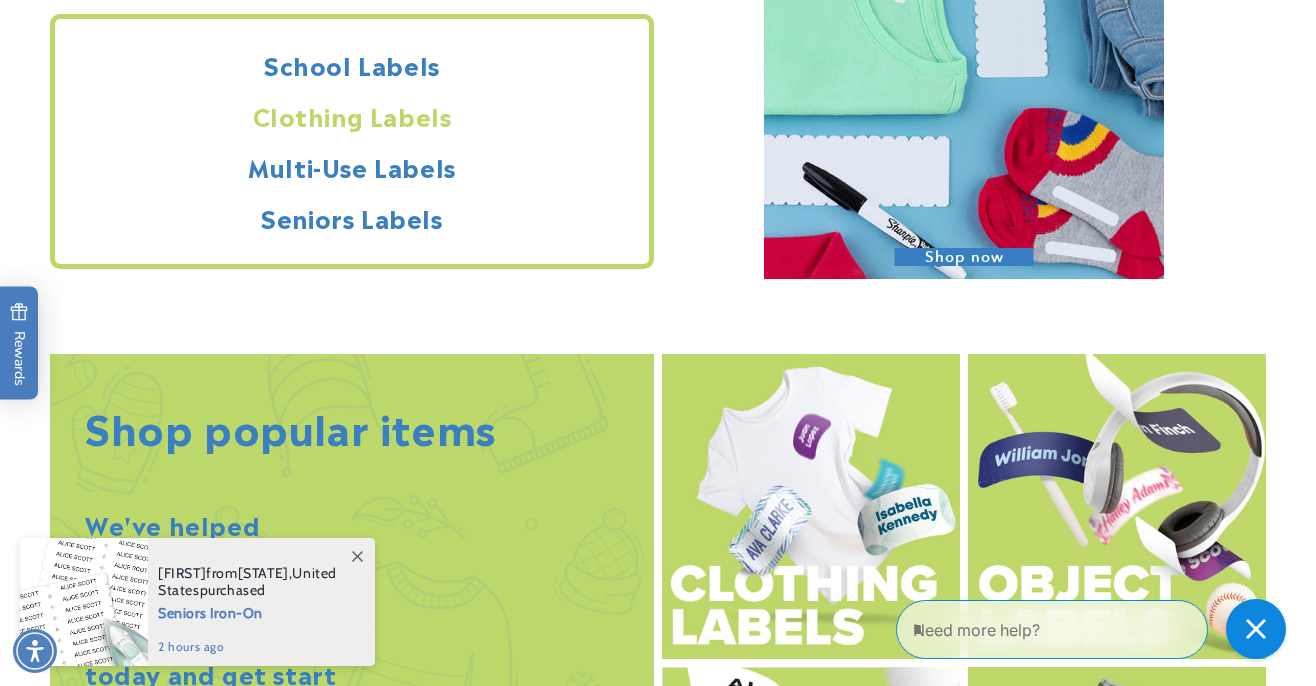 scroll, scrollTop: 1806, scrollLeft: 0, axis: vertical 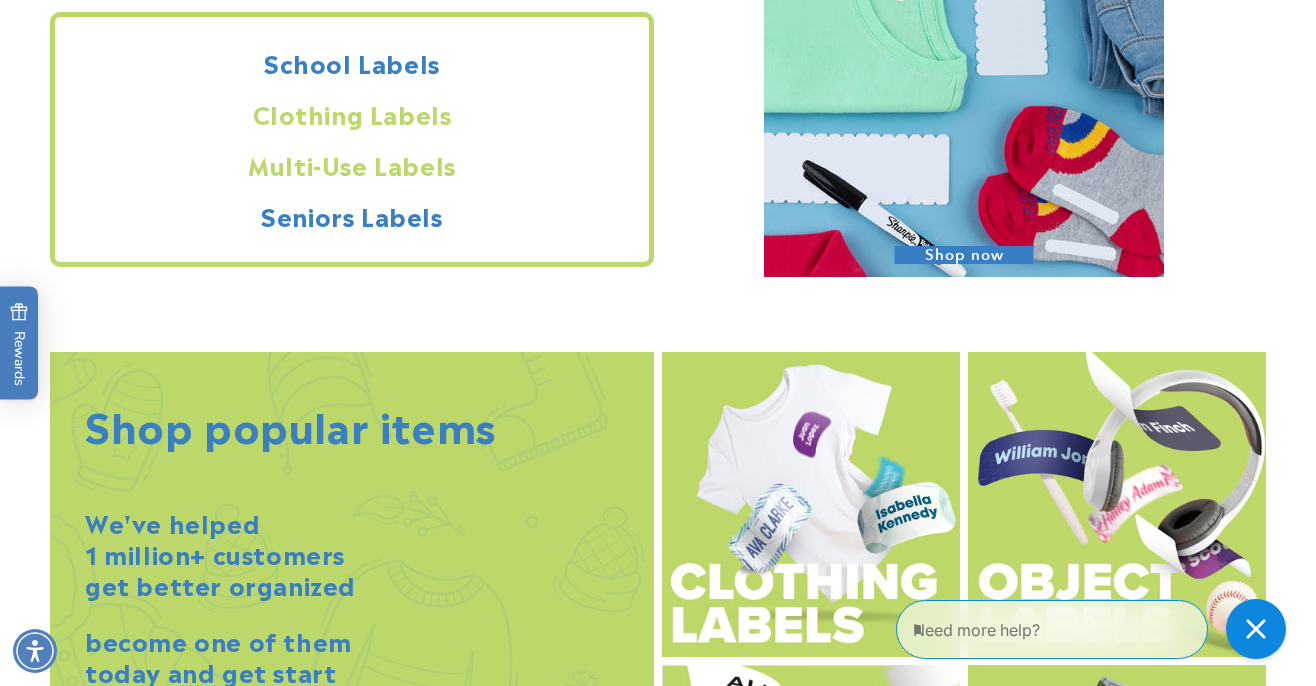 click on "Multi-Use Labels" at bounding box center (352, 164) 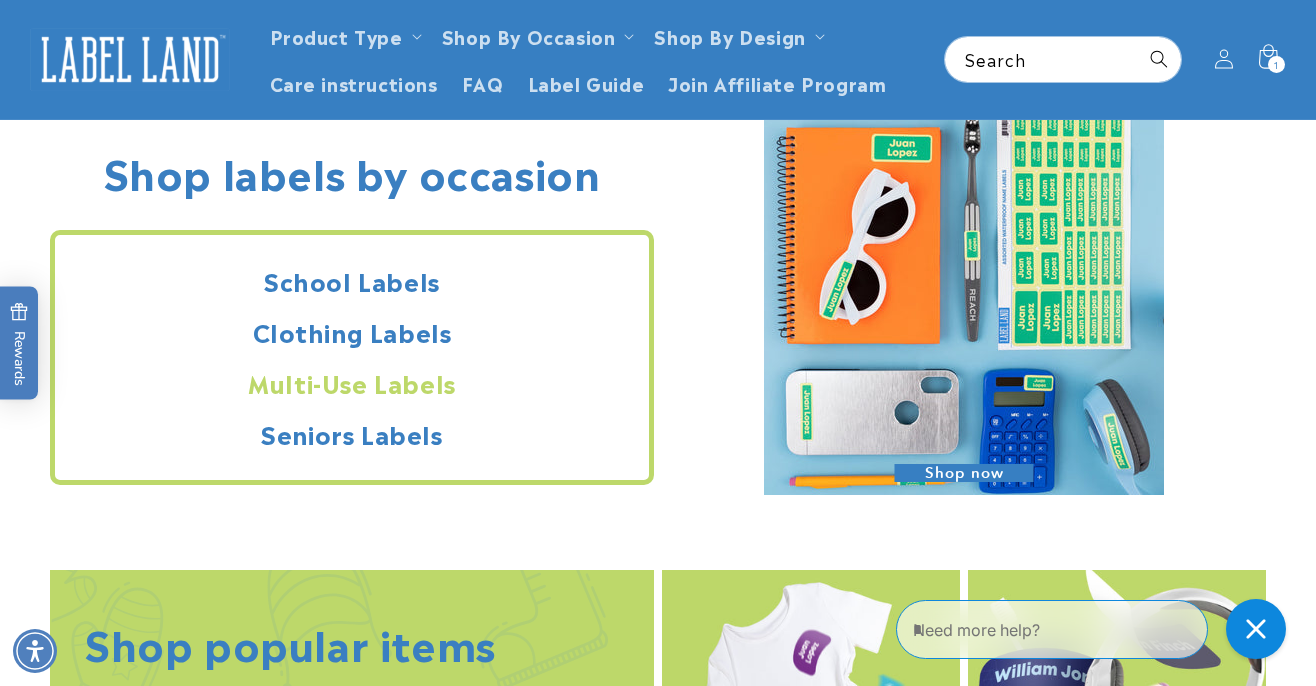 scroll, scrollTop: 1586, scrollLeft: 0, axis: vertical 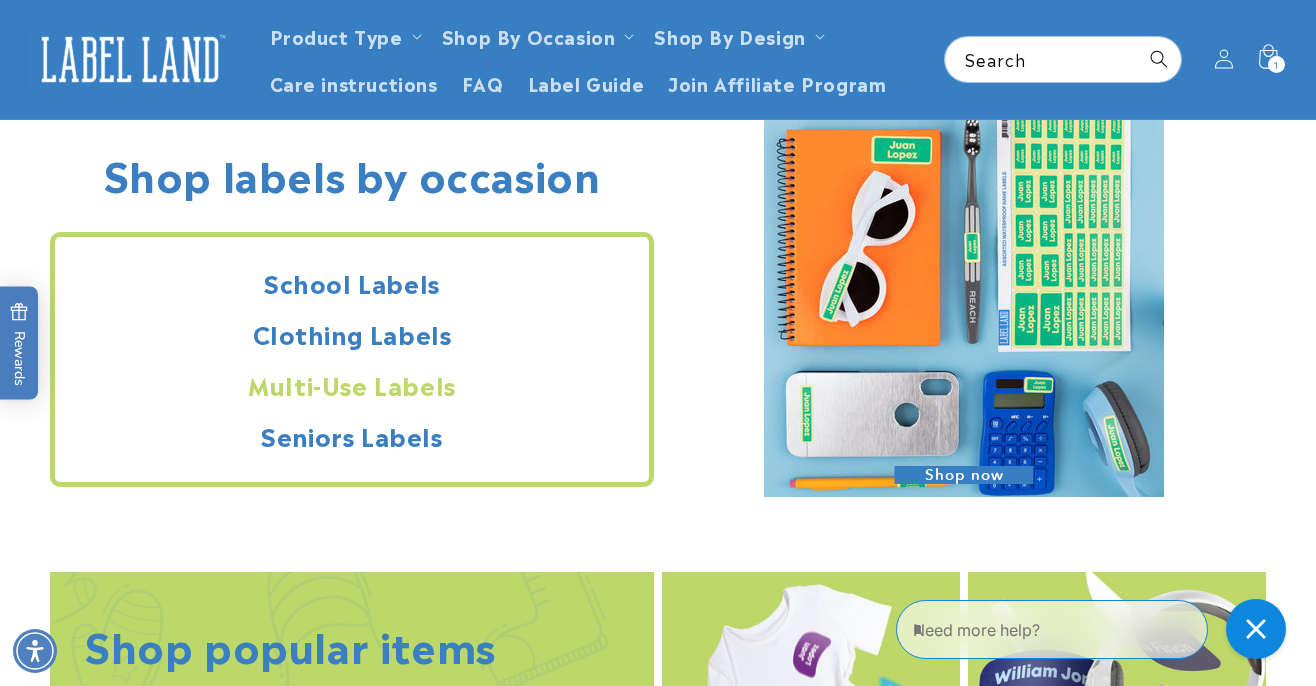 click at bounding box center [964, 297] 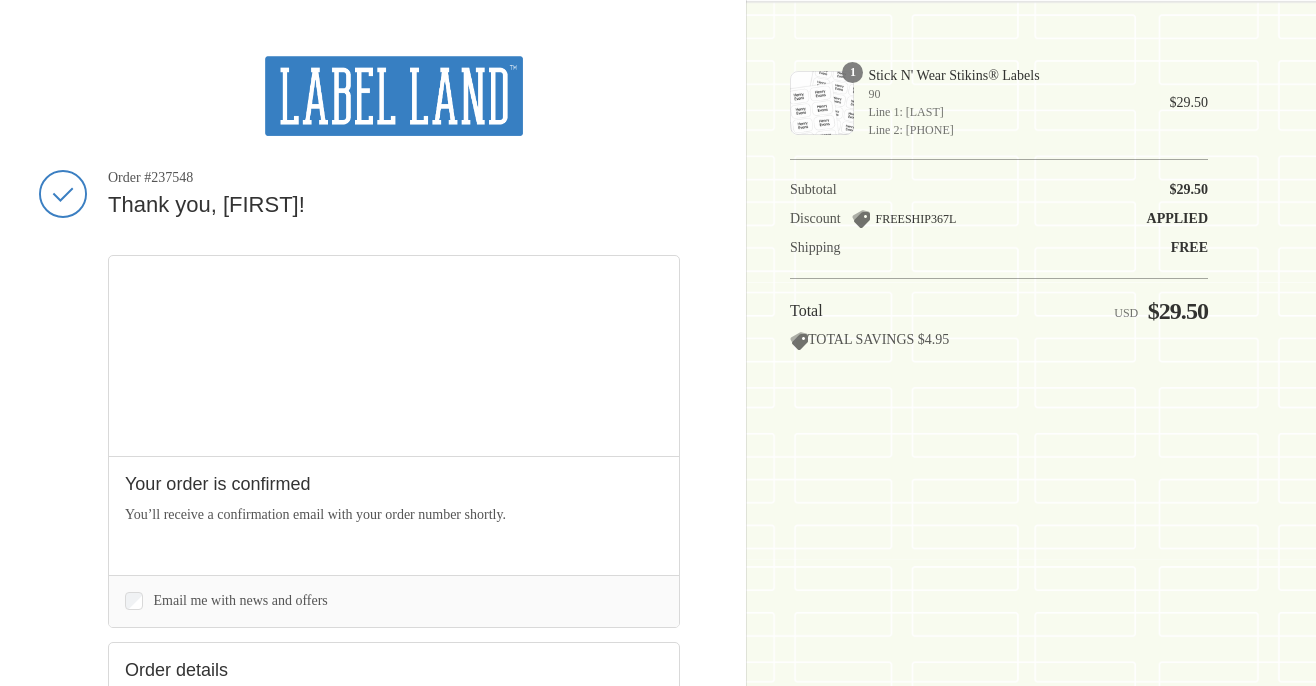 scroll, scrollTop: 0, scrollLeft: 0, axis: both 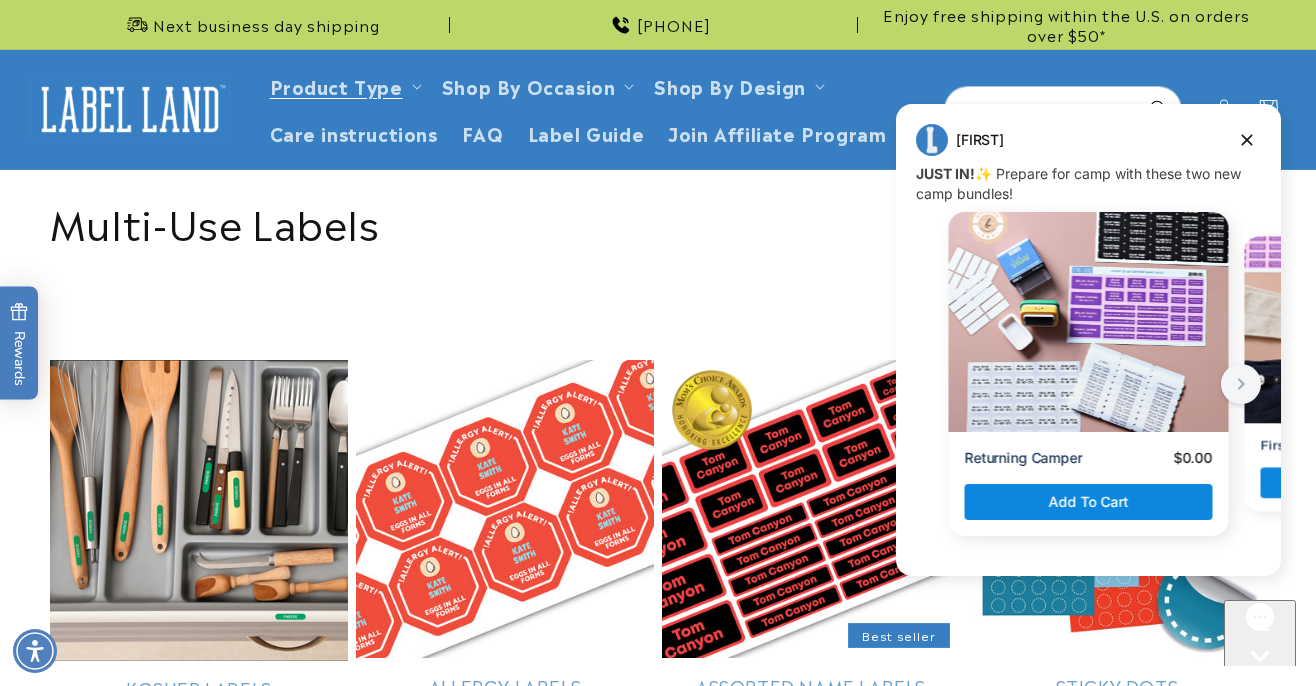 click at bounding box center [130, 109] 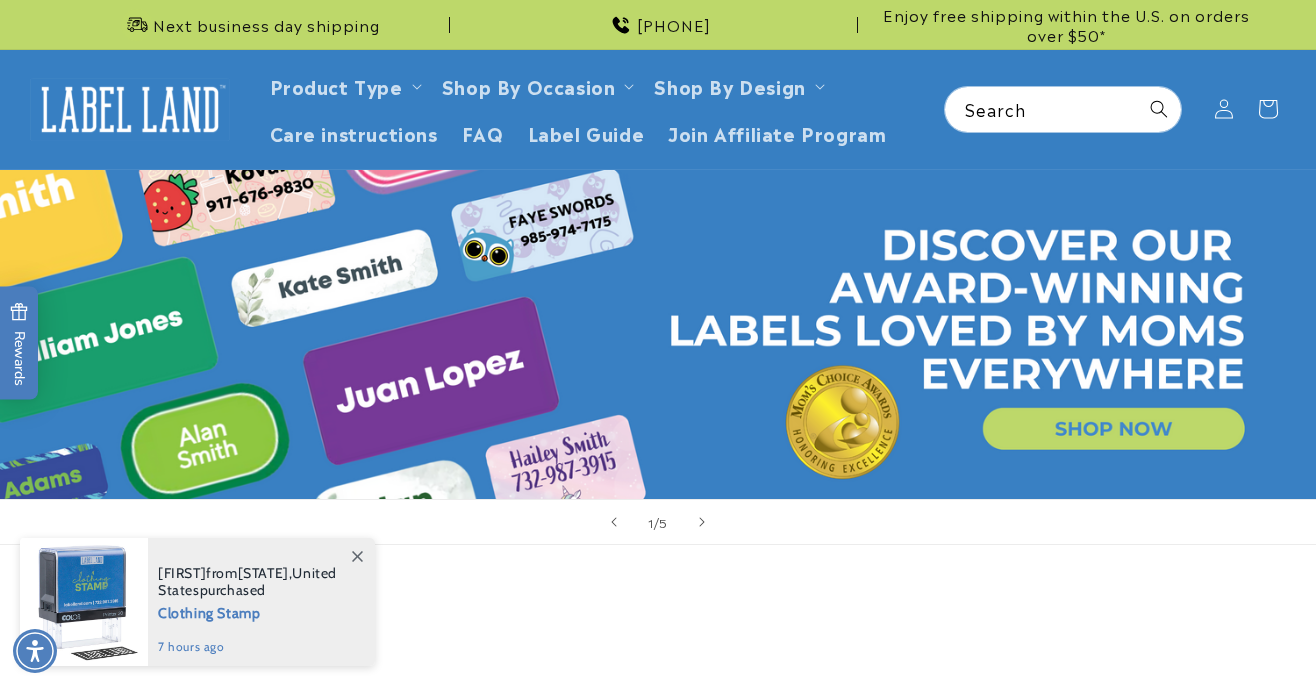 scroll, scrollTop: 0, scrollLeft: 0, axis: both 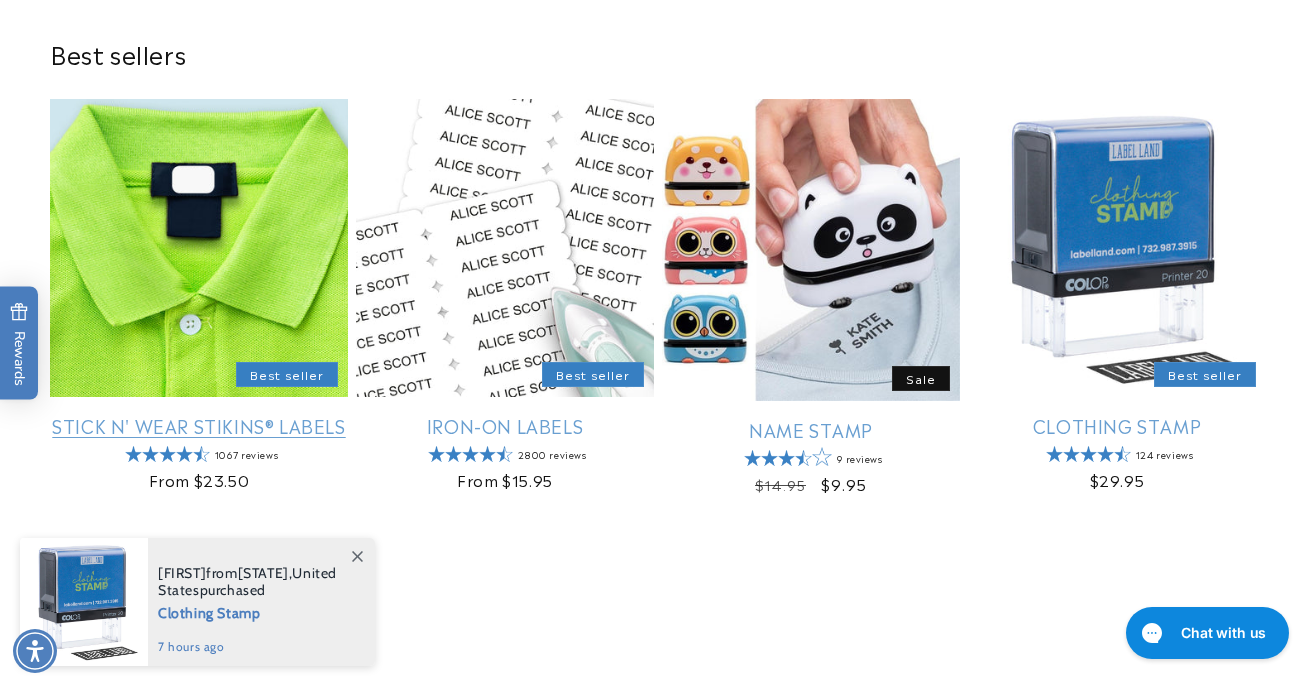 click on "Stick N' Wear Stikins® Labels" at bounding box center (199, 425) 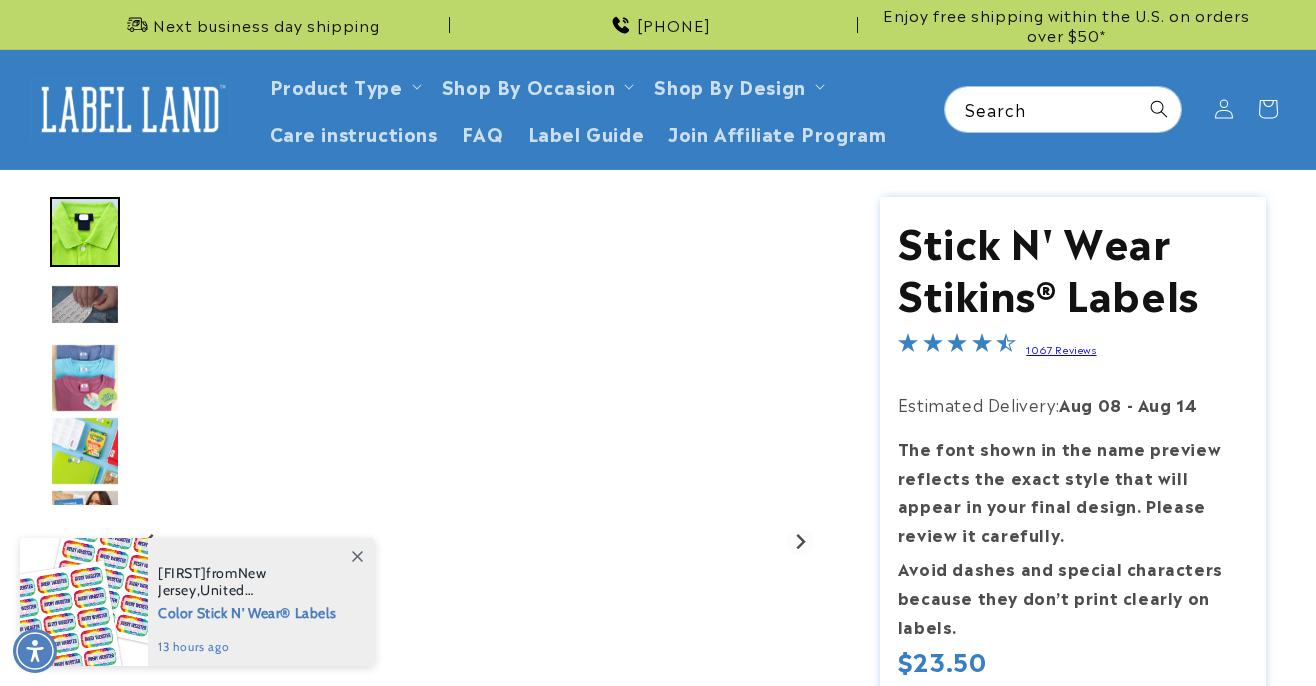 scroll, scrollTop: 0, scrollLeft: 0, axis: both 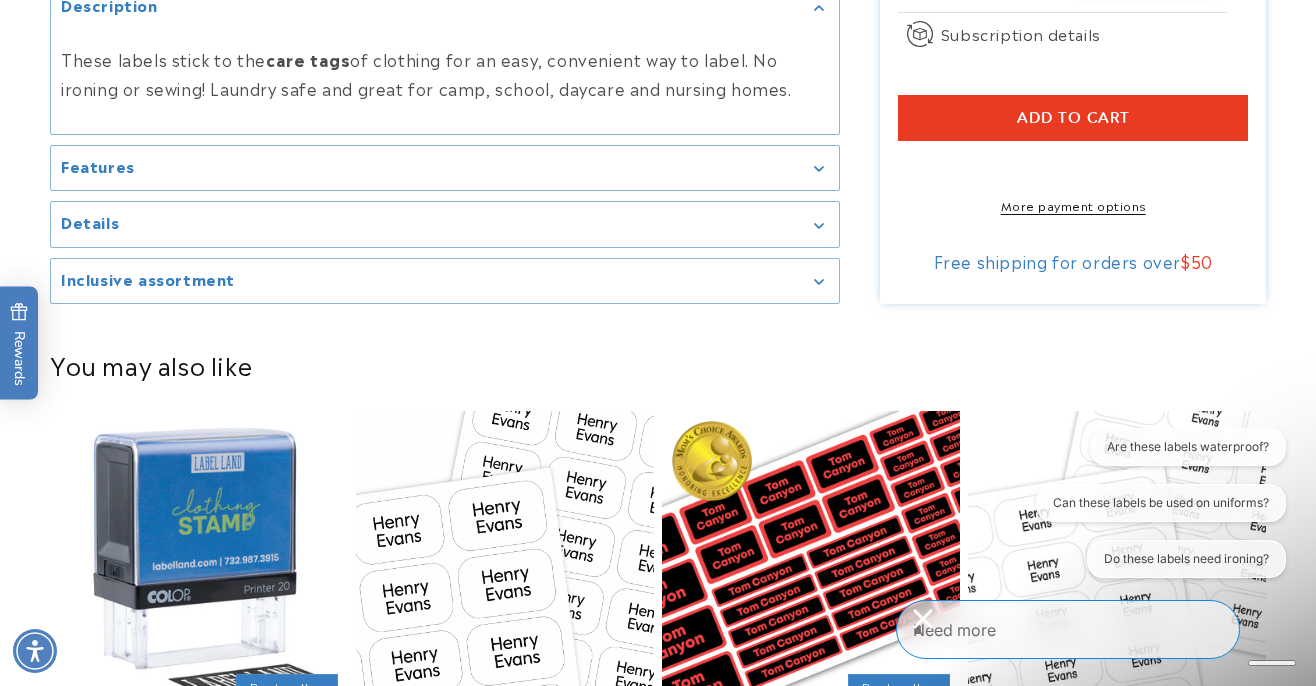 click on "Features" at bounding box center (445, 168) 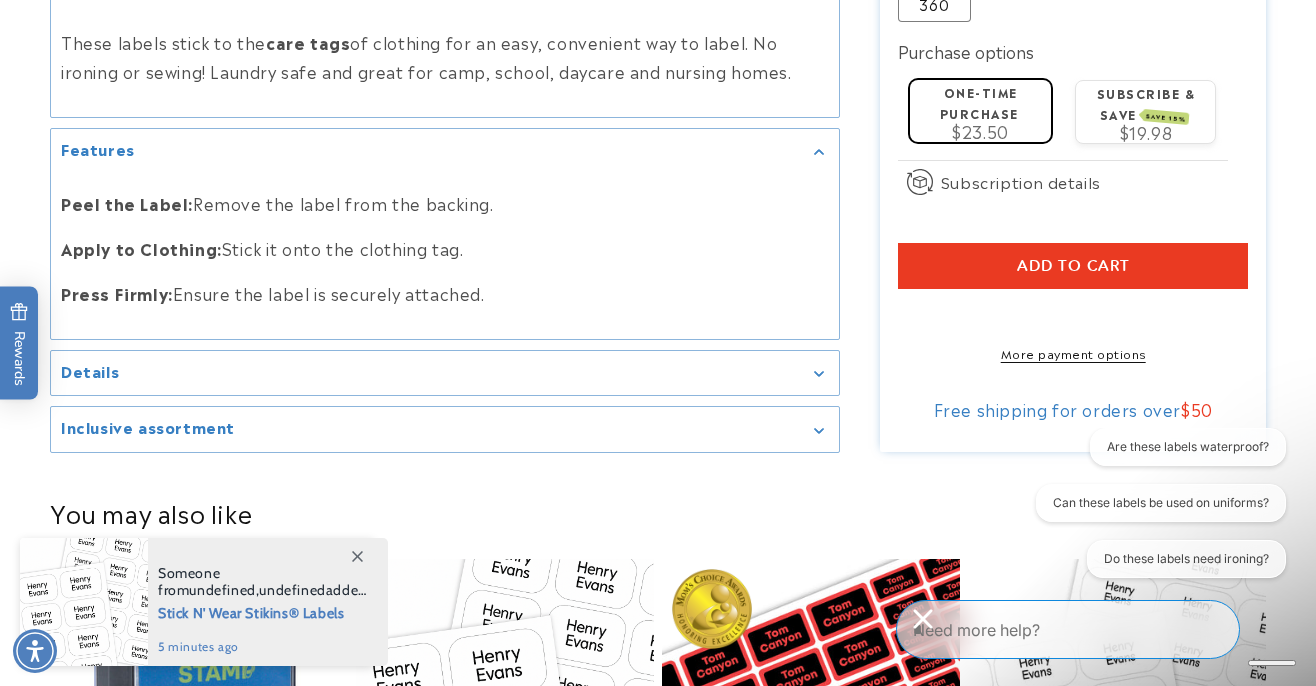scroll, scrollTop: 1084, scrollLeft: 0, axis: vertical 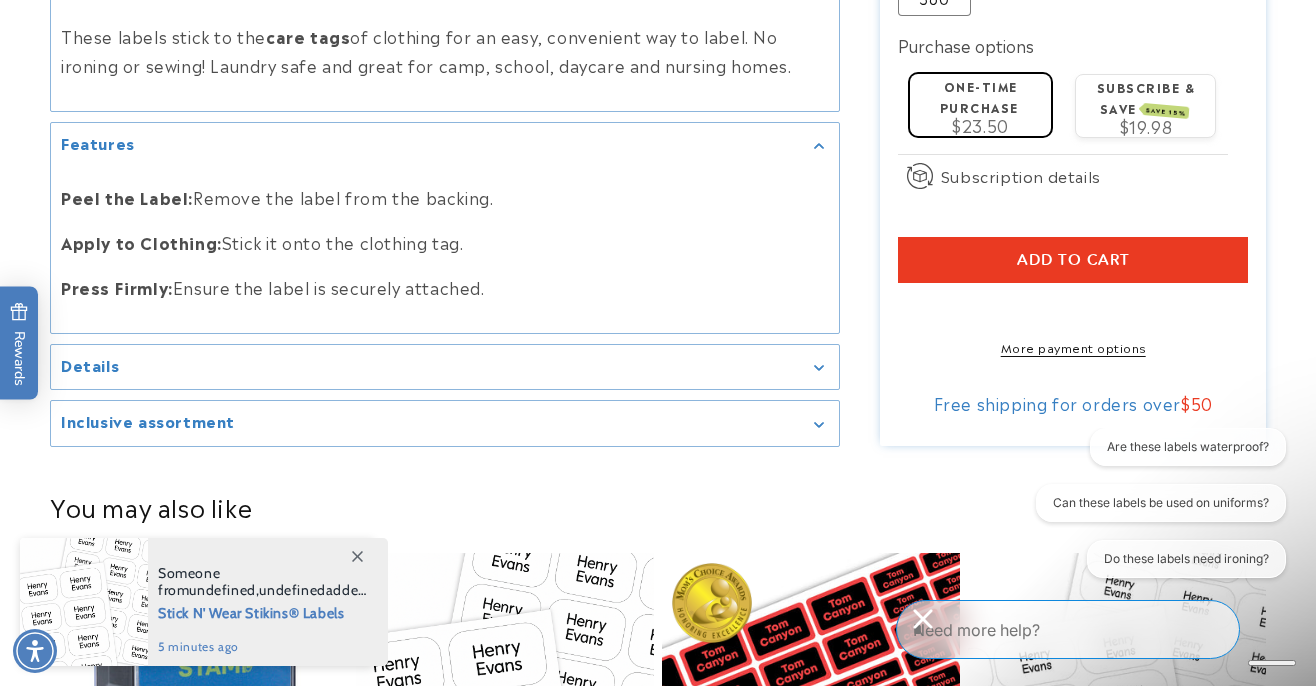 click on "Details" at bounding box center (445, 366) 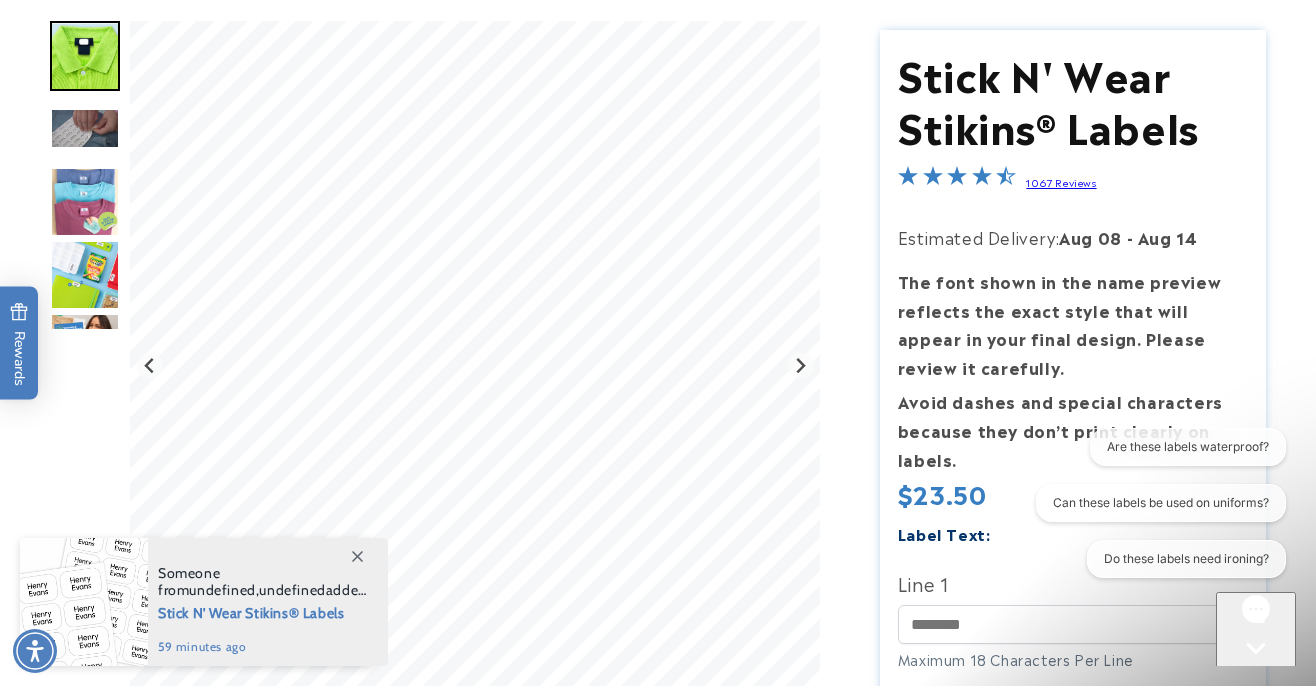 scroll, scrollTop: 198, scrollLeft: 0, axis: vertical 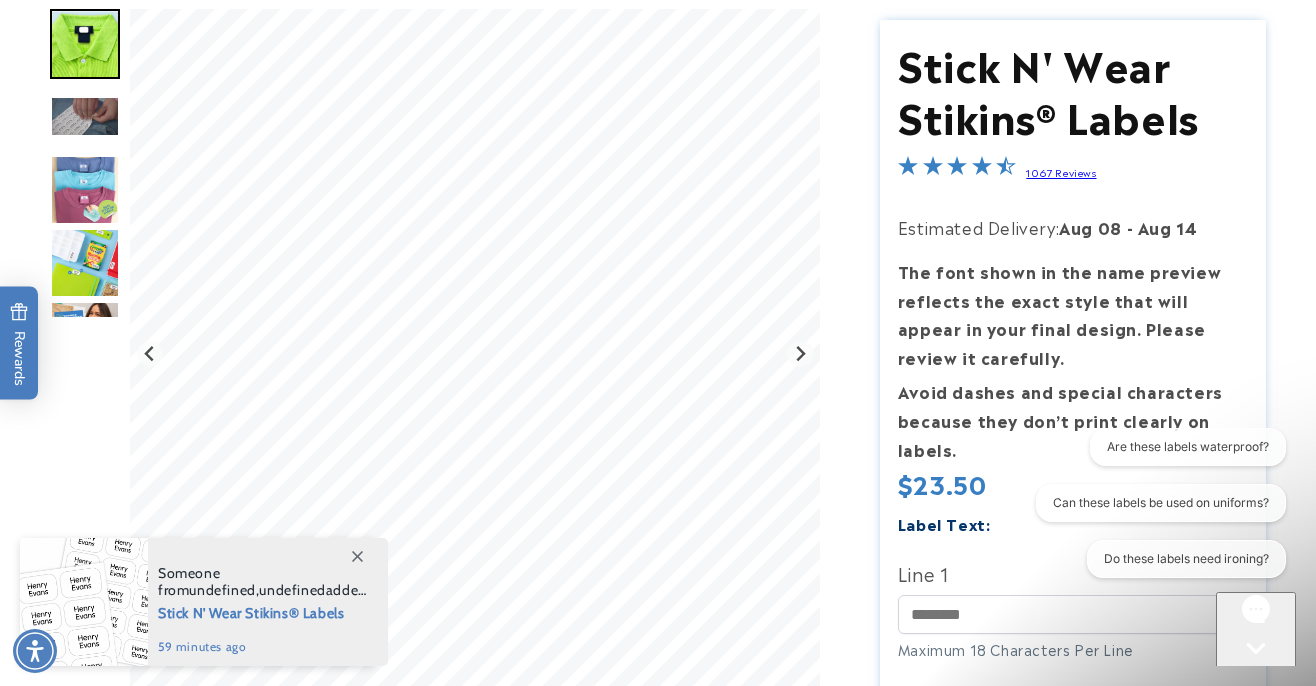 click at bounding box center (85, 263) 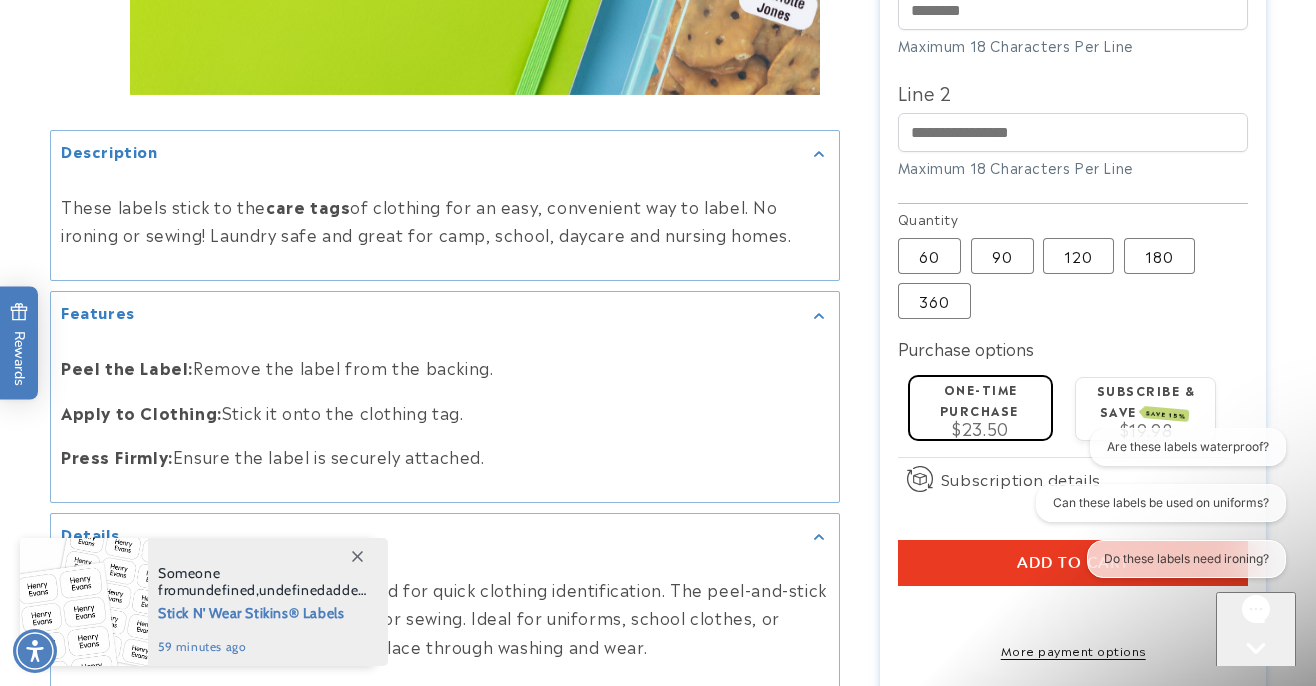 scroll, scrollTop: 0, scrollLeft: 0, axis: both 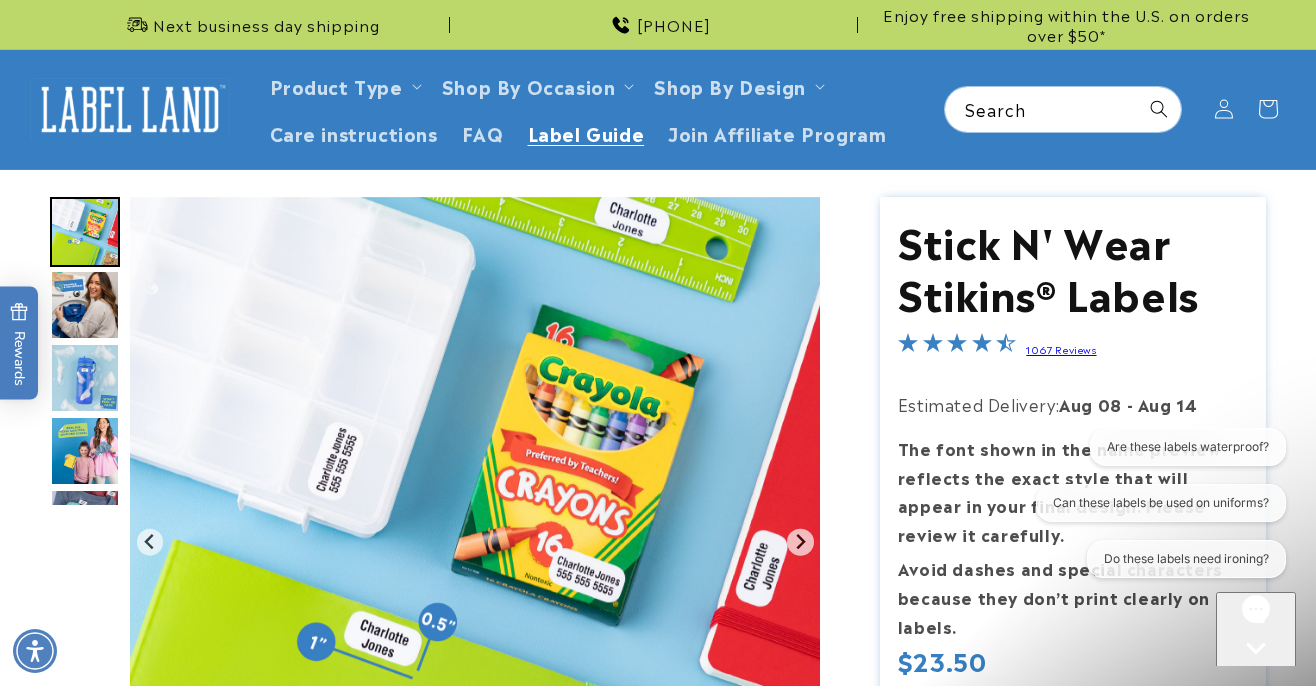 click on "Label Guide" at bounding box center (586, 132) 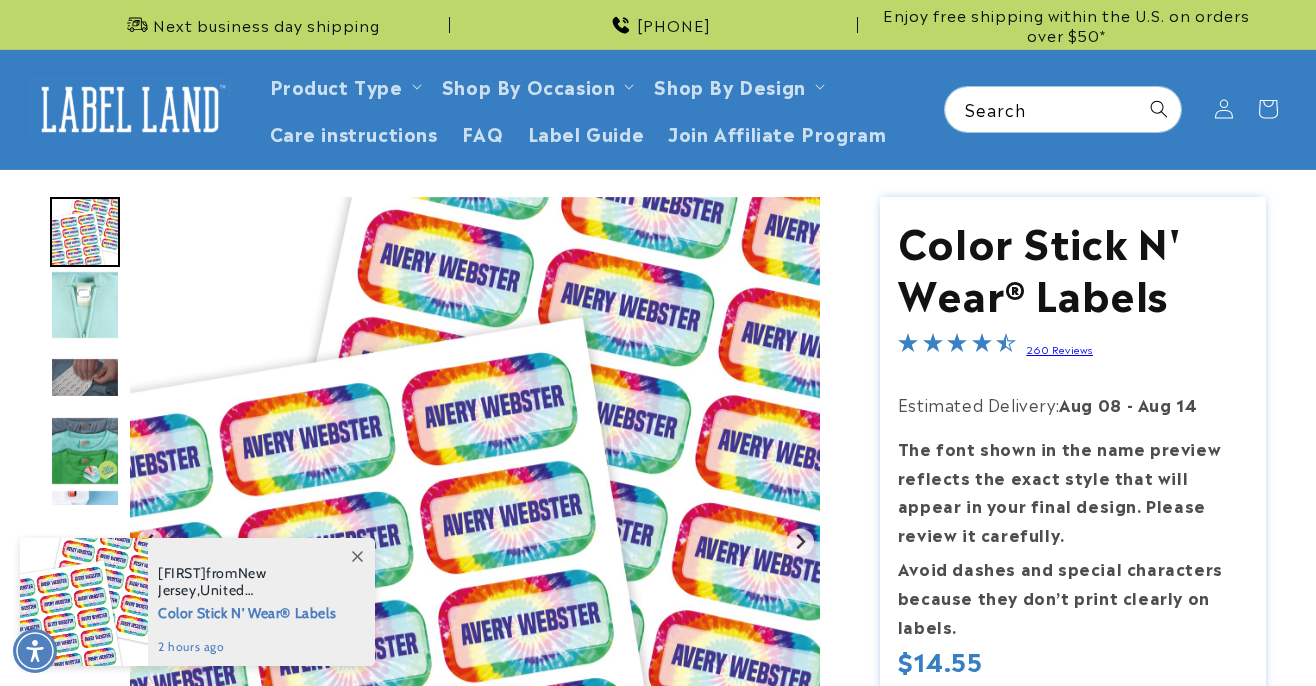 scroll, scrollTop: 0, scrollLeft: 0, axis: both 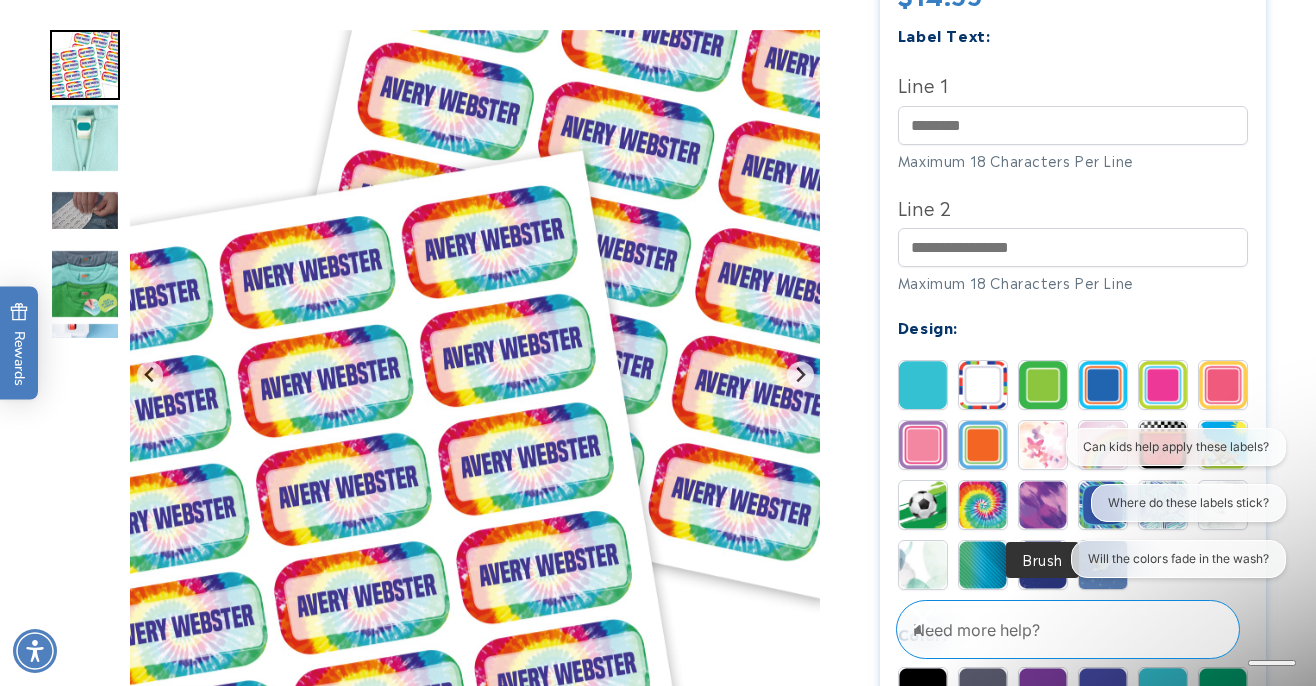 click at bounding box center (1043, 505) 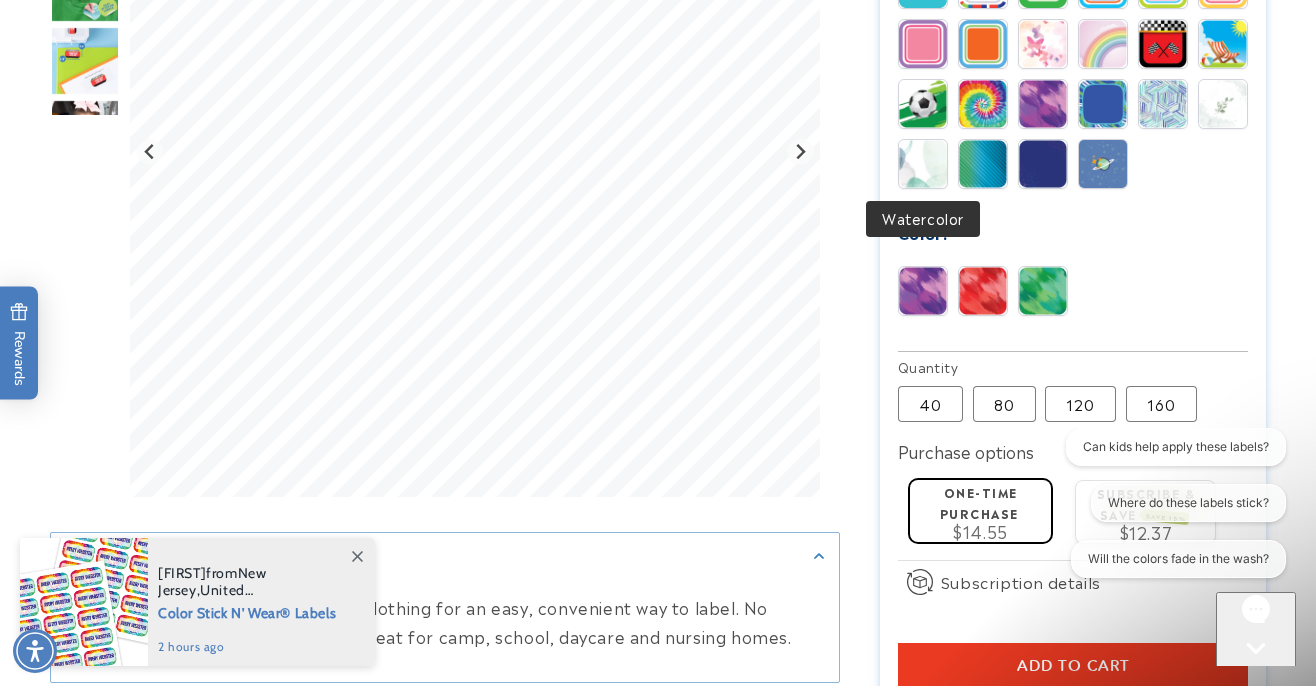 scroll, scrollTop: 1078, scrollLeft: 0, axis: vertical 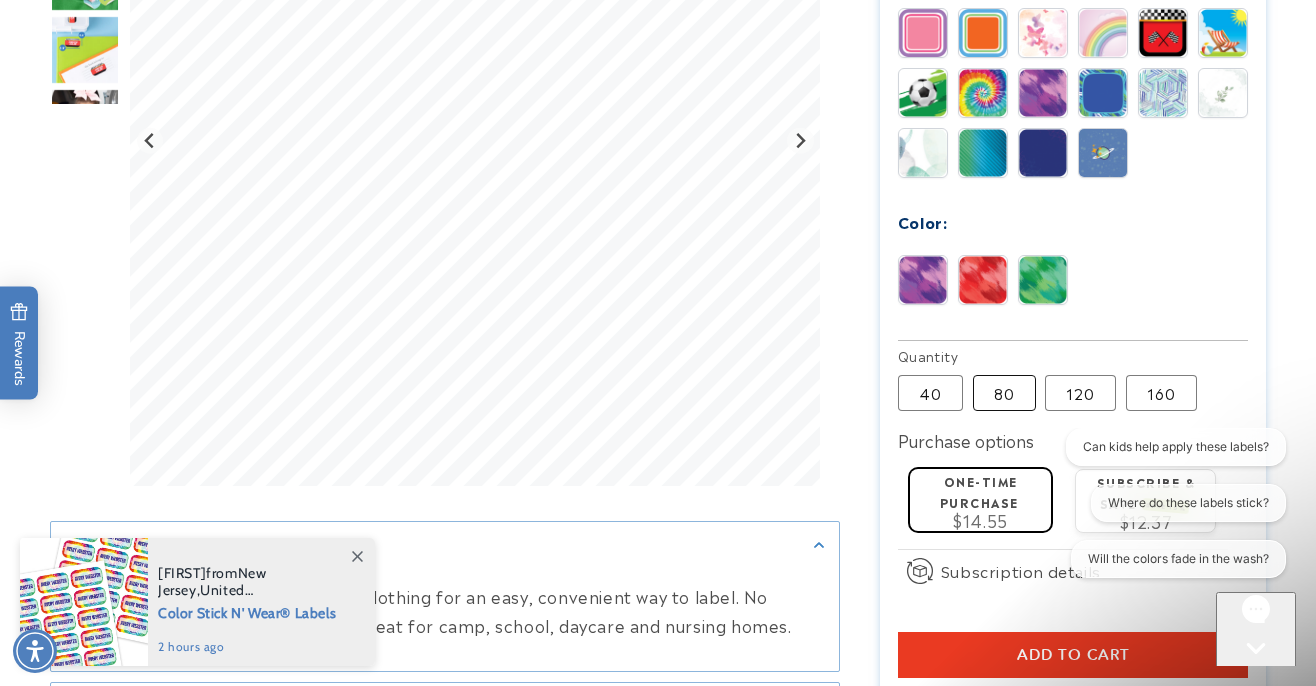 click on "80 Variant sold out or unavailable" at bounding box center (1004, 393) 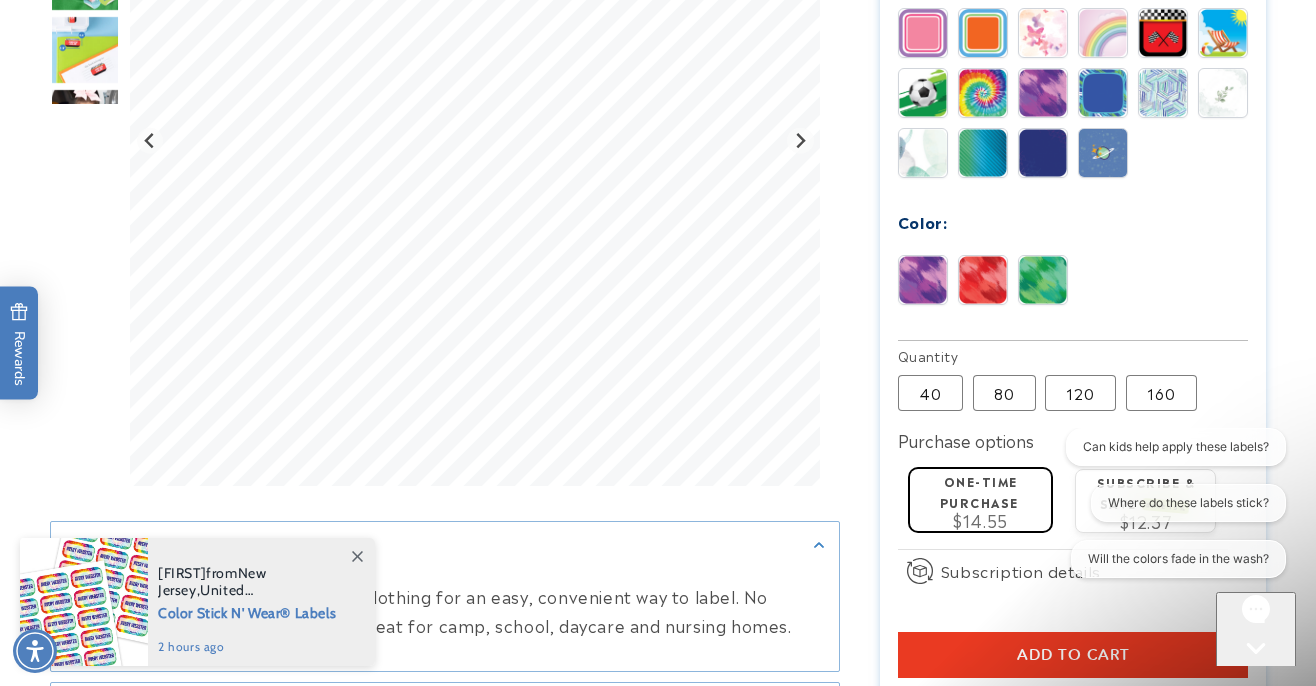 type 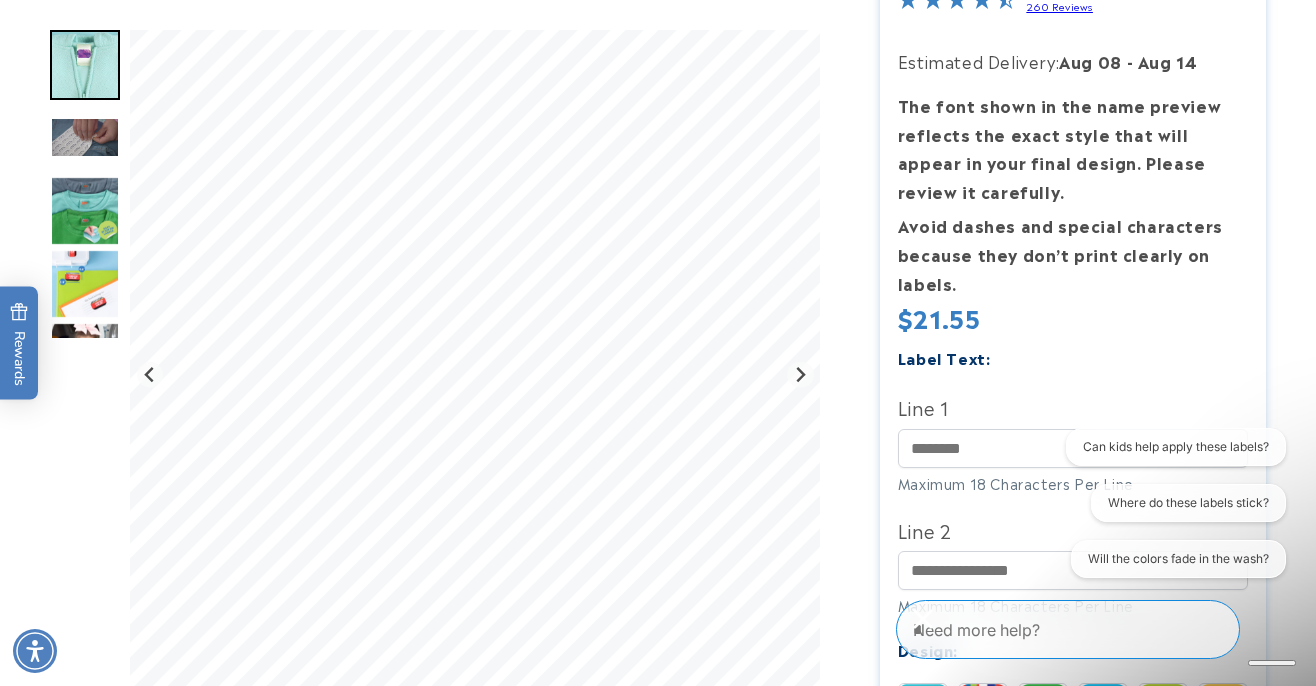 scroll, scrollTop: 402, scrollLeft: 0, axis: vertical 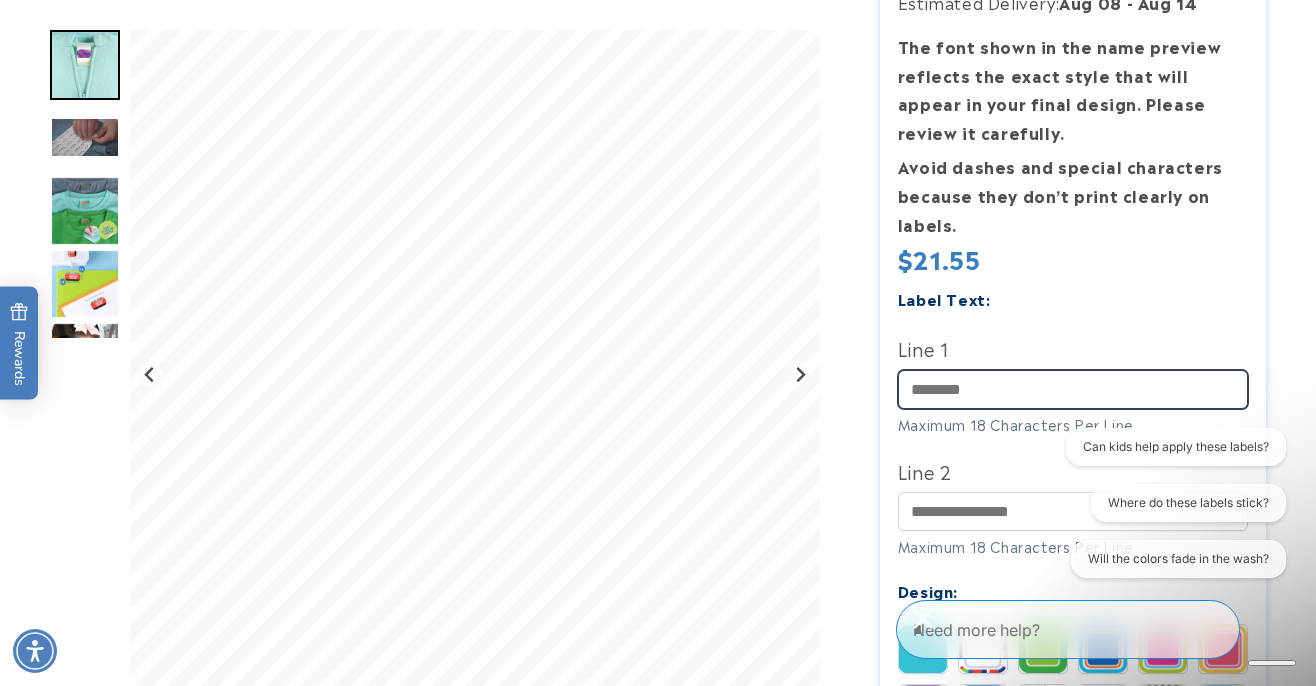click on "Line 1" at bounding box center (1073, 389) 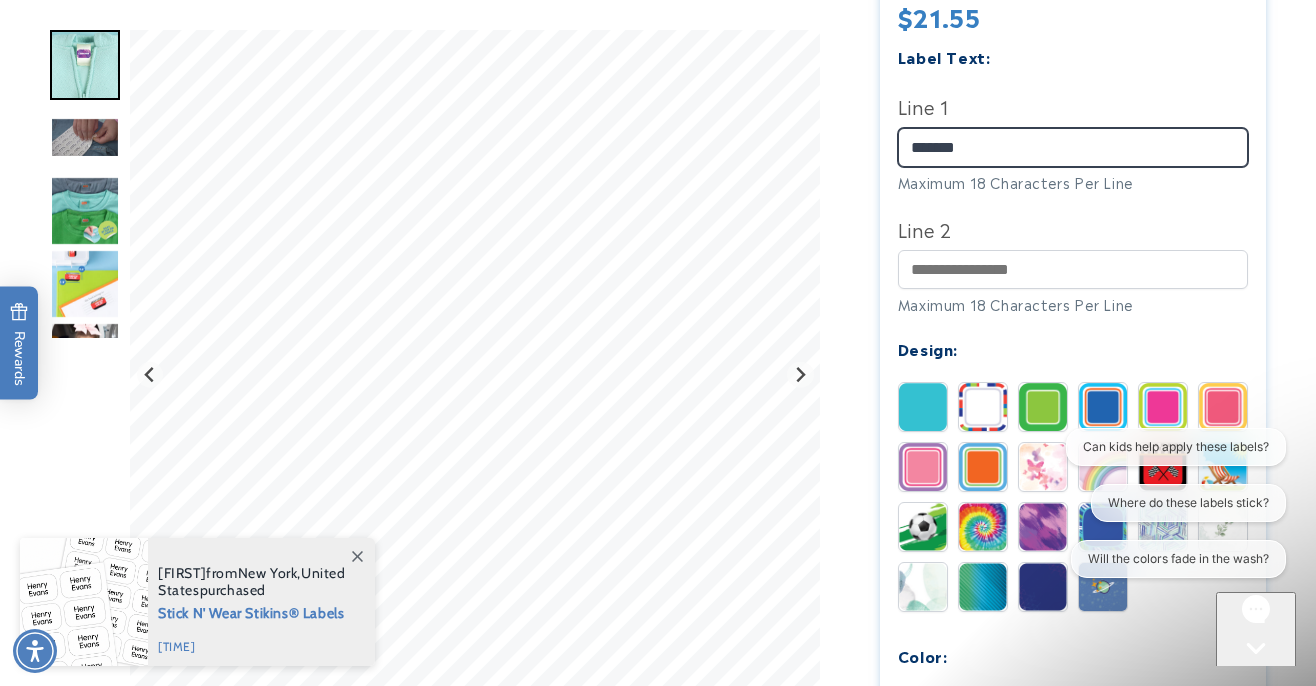 scroll, scrollTop: 650, scrollLeft: 0, axis: vertical 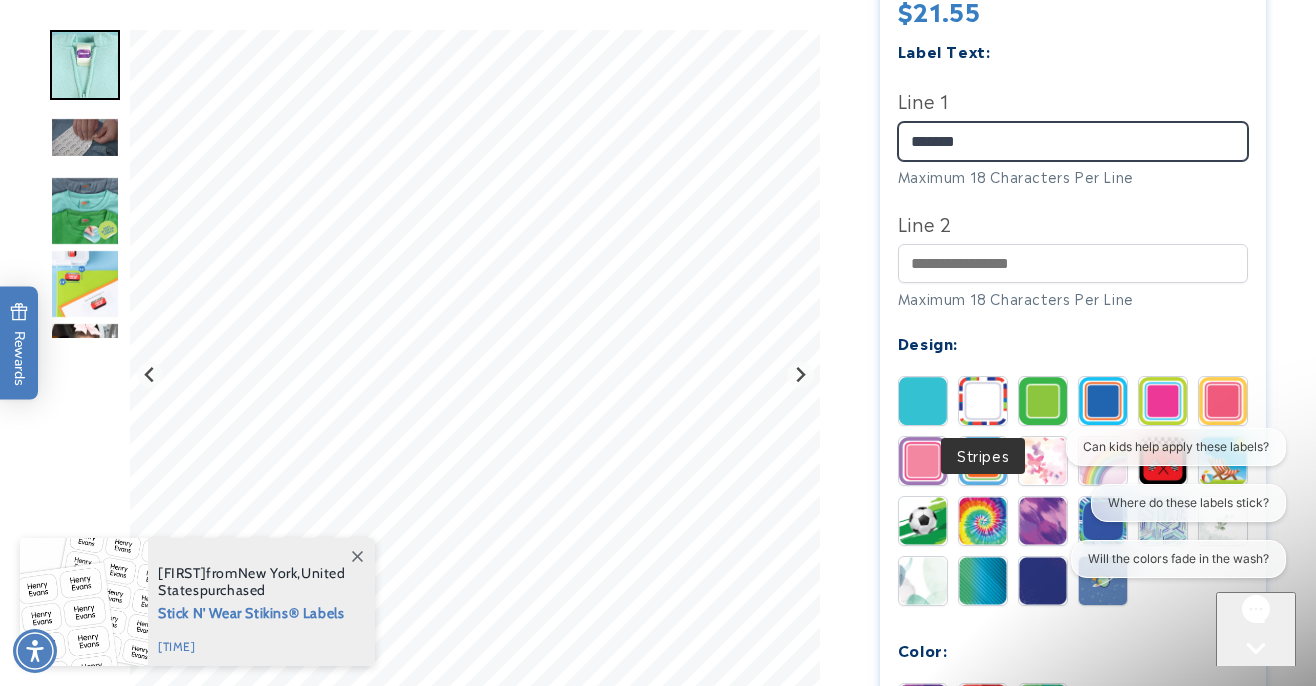 type on "*******" 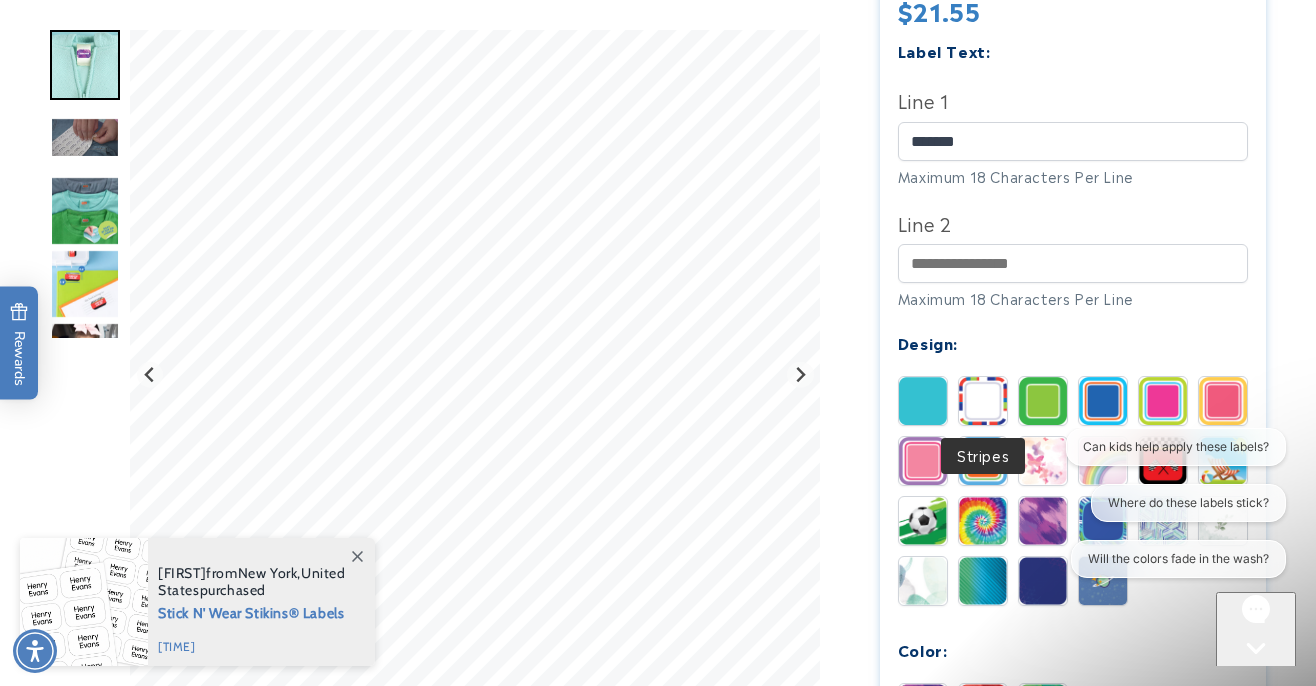 click at bounding box center [983, 401] 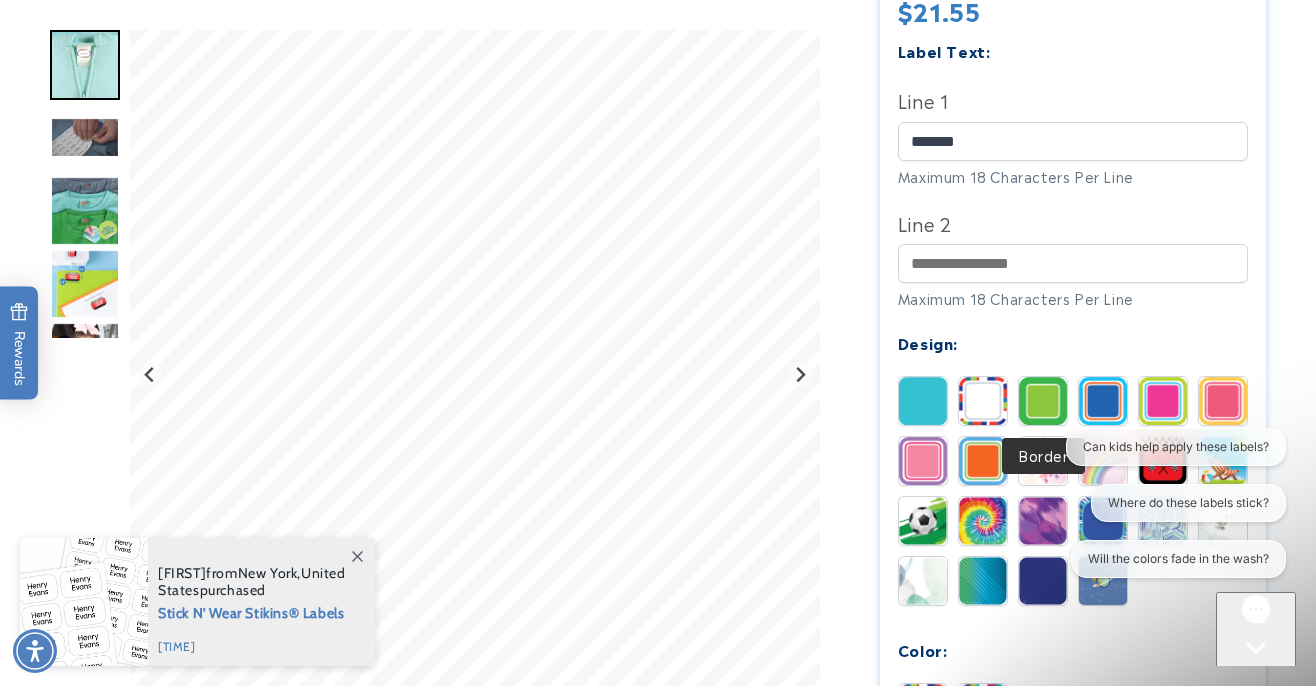 click at bounding box center [1043, 401] 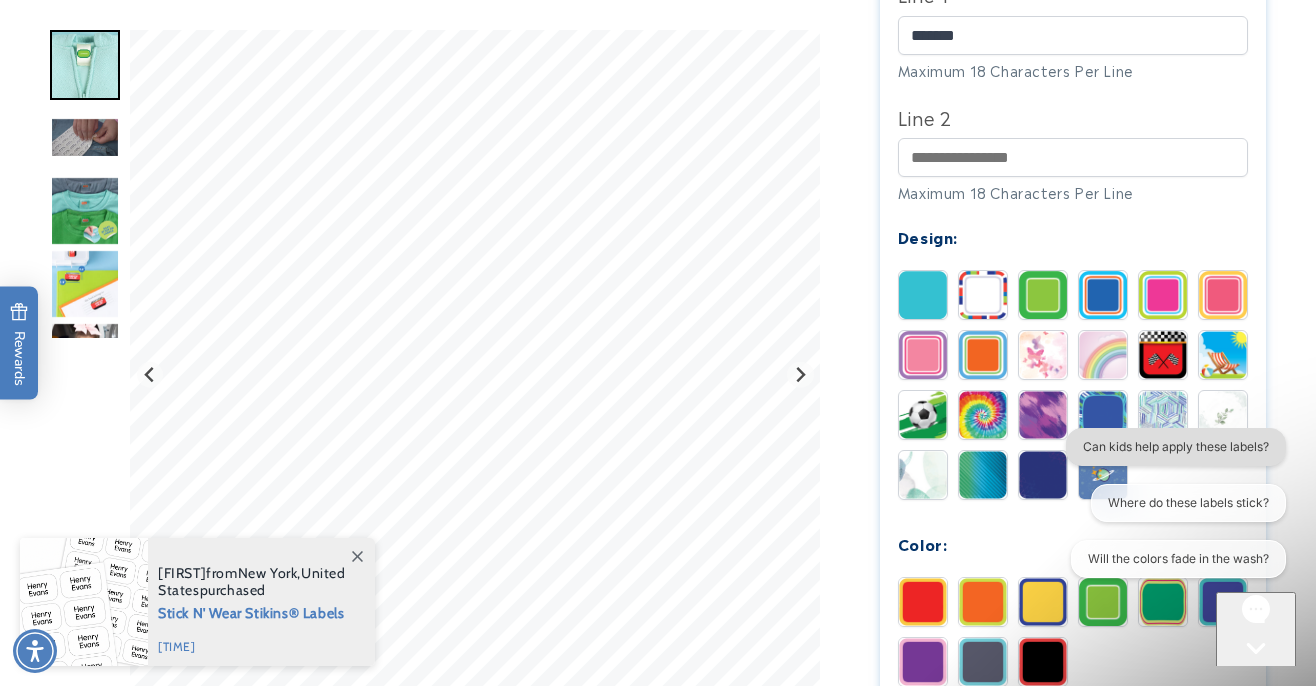 scroll, scrollTop: 808, scrollLeft: 0, axis: vertical 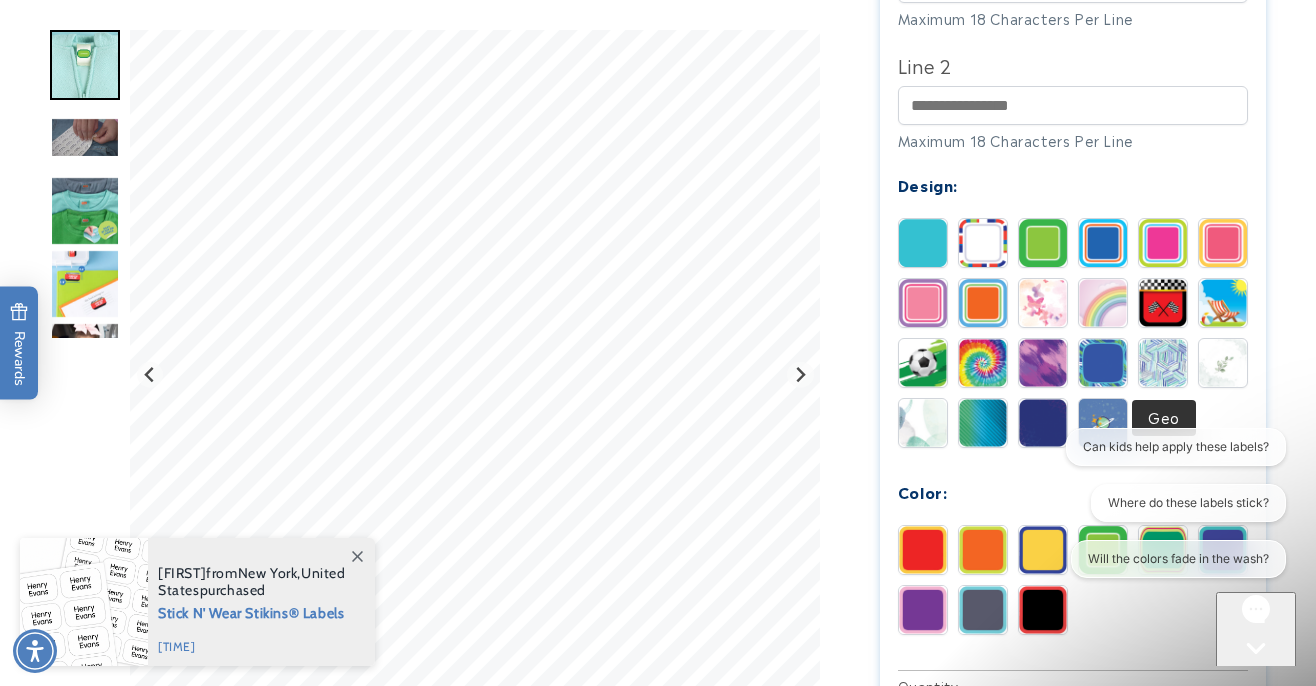 click at bounding box center [1163, 363] 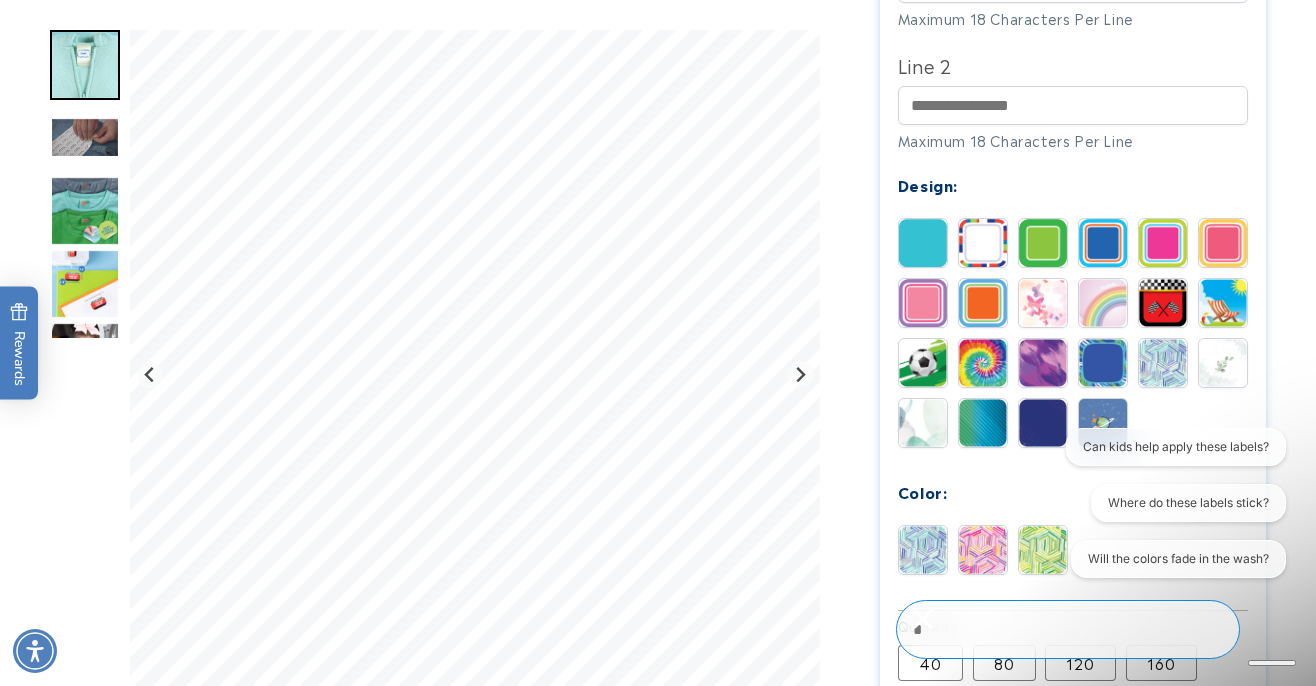 scroll, scrollTop: 848, scrollLeft: 0, axis: vertical 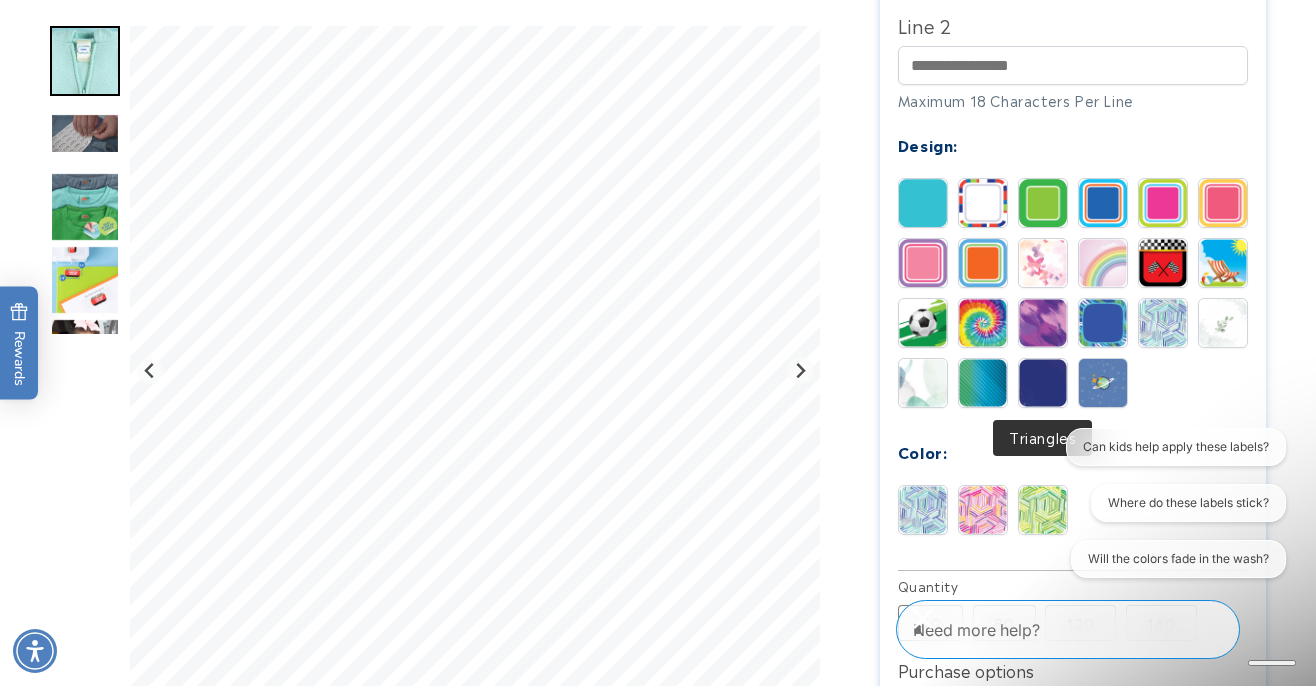 click at bounding box center [1043, 383] 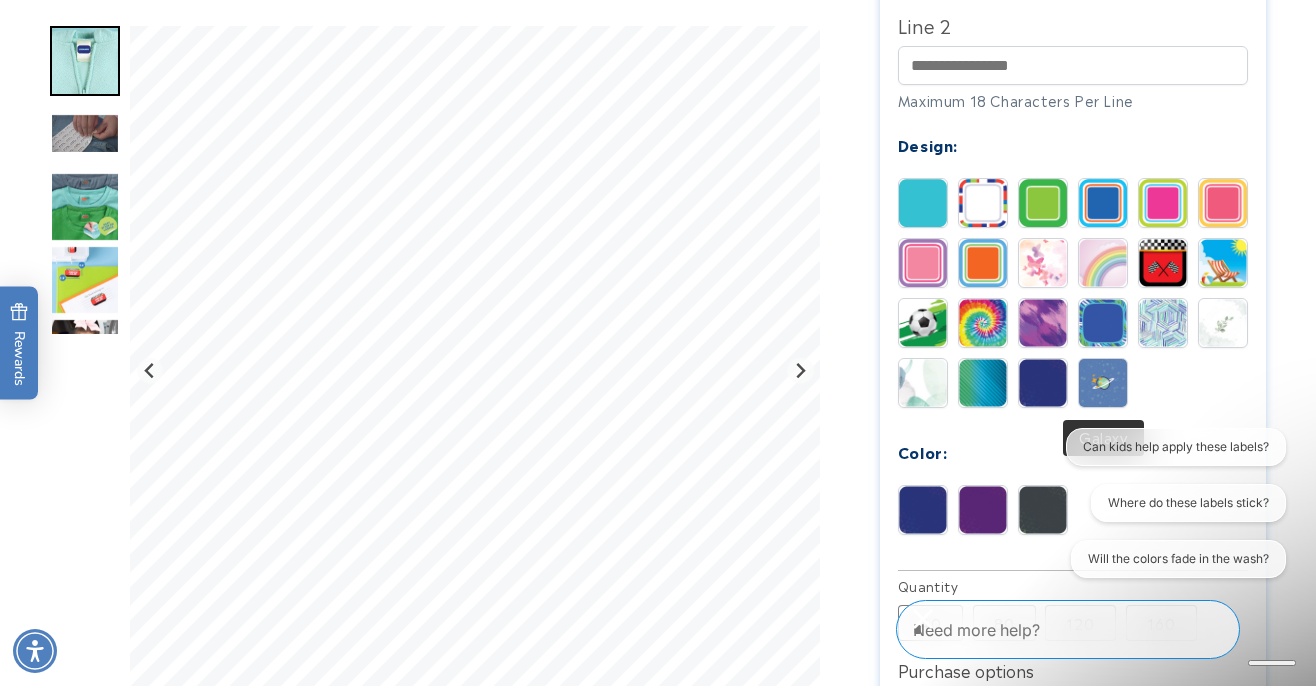 click at bounding box center (1103, 383) 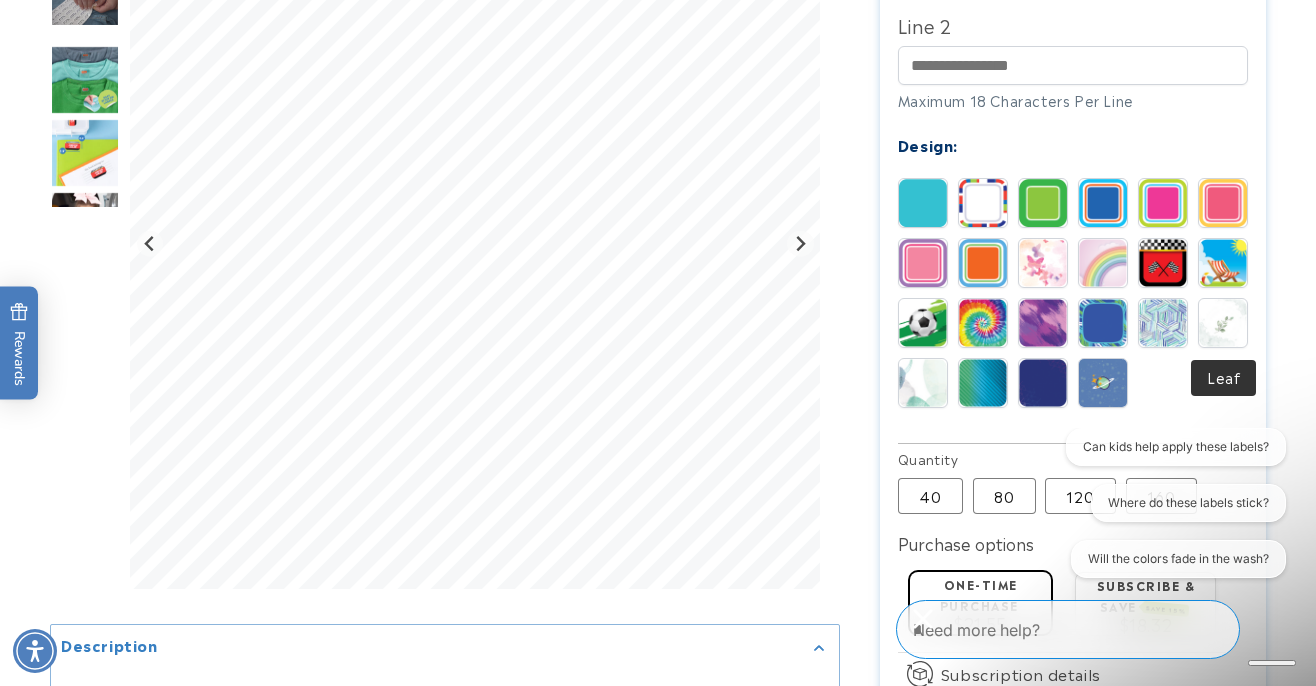 click at bounding box center [1223, 323] 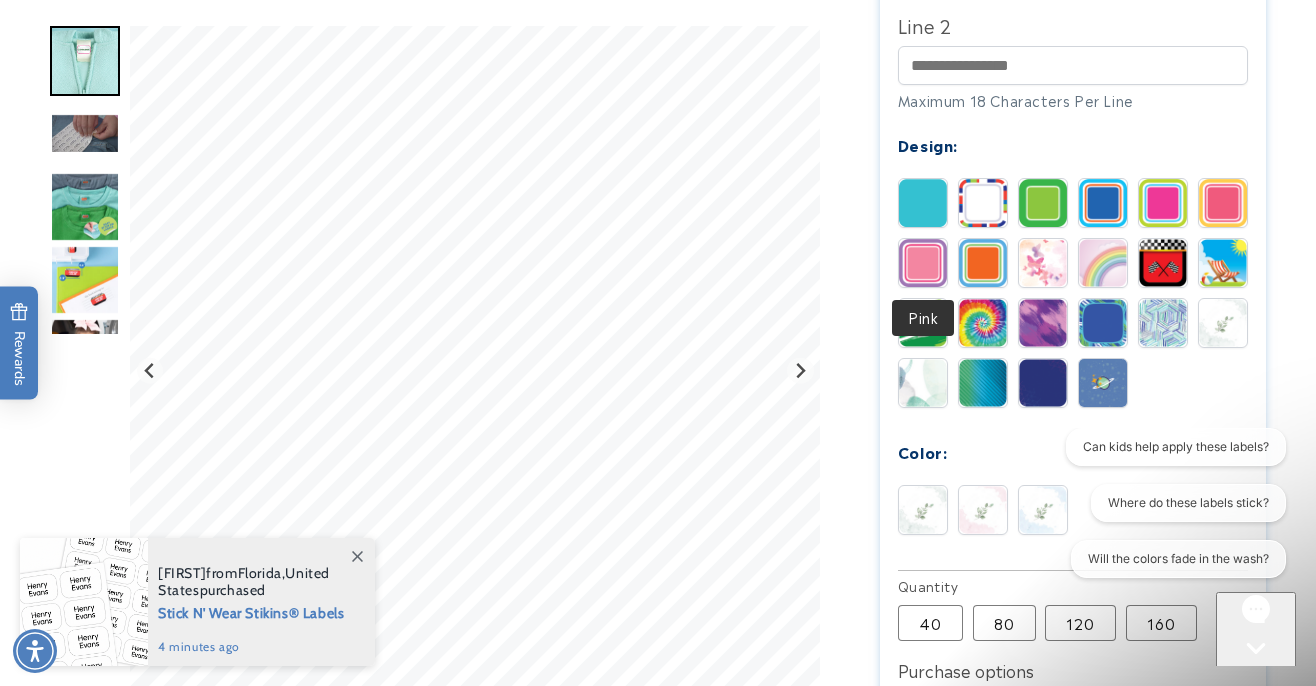 click at bounding box center [923, 263] 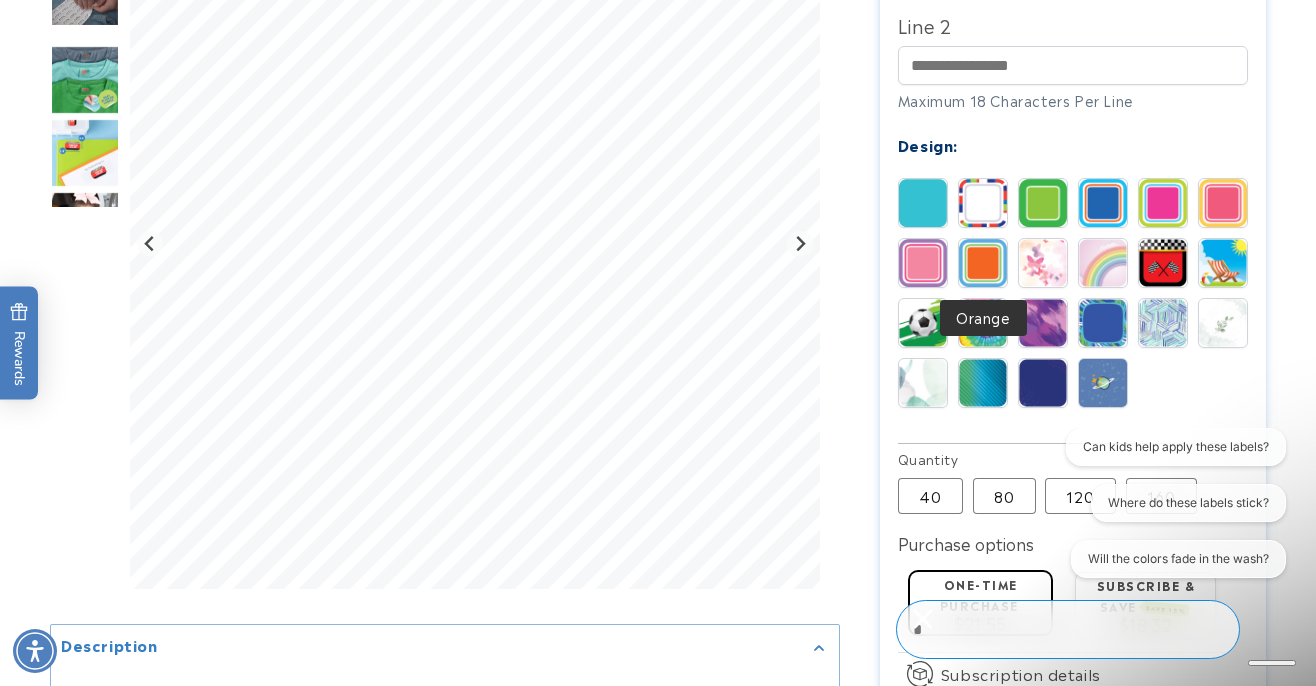 click at bounding box center [983, 263] 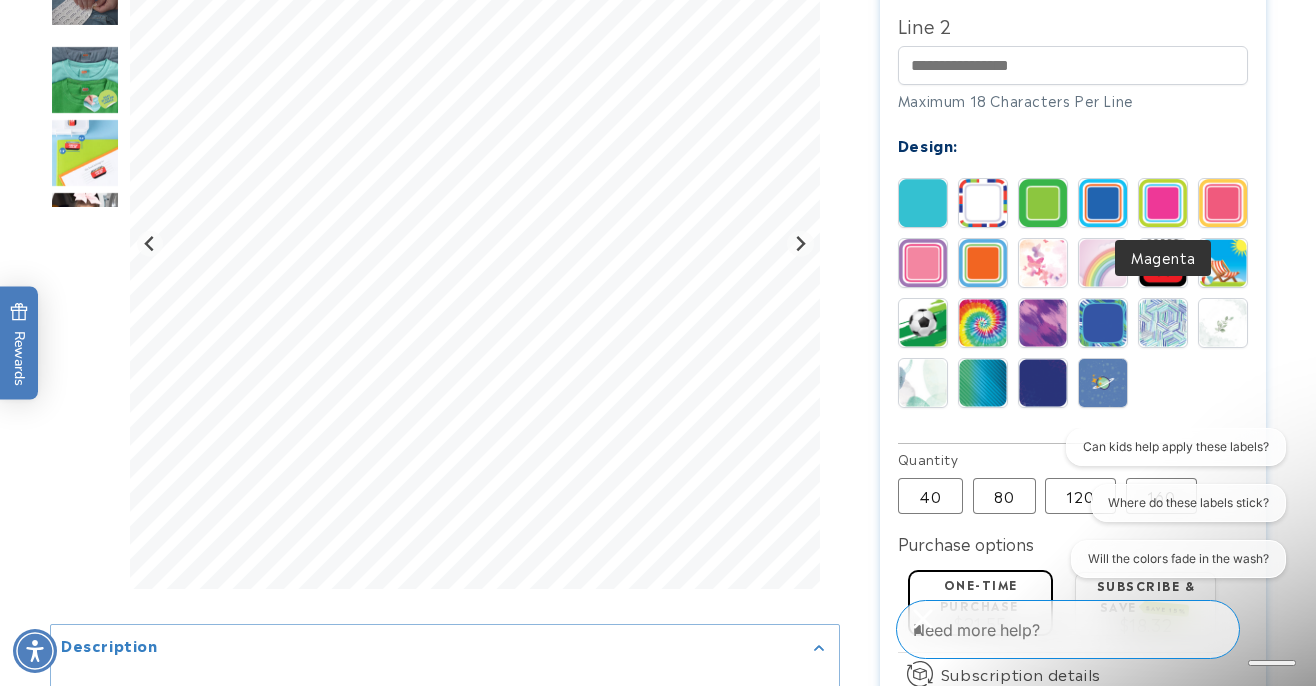 click at bounding box center [1163, 203] 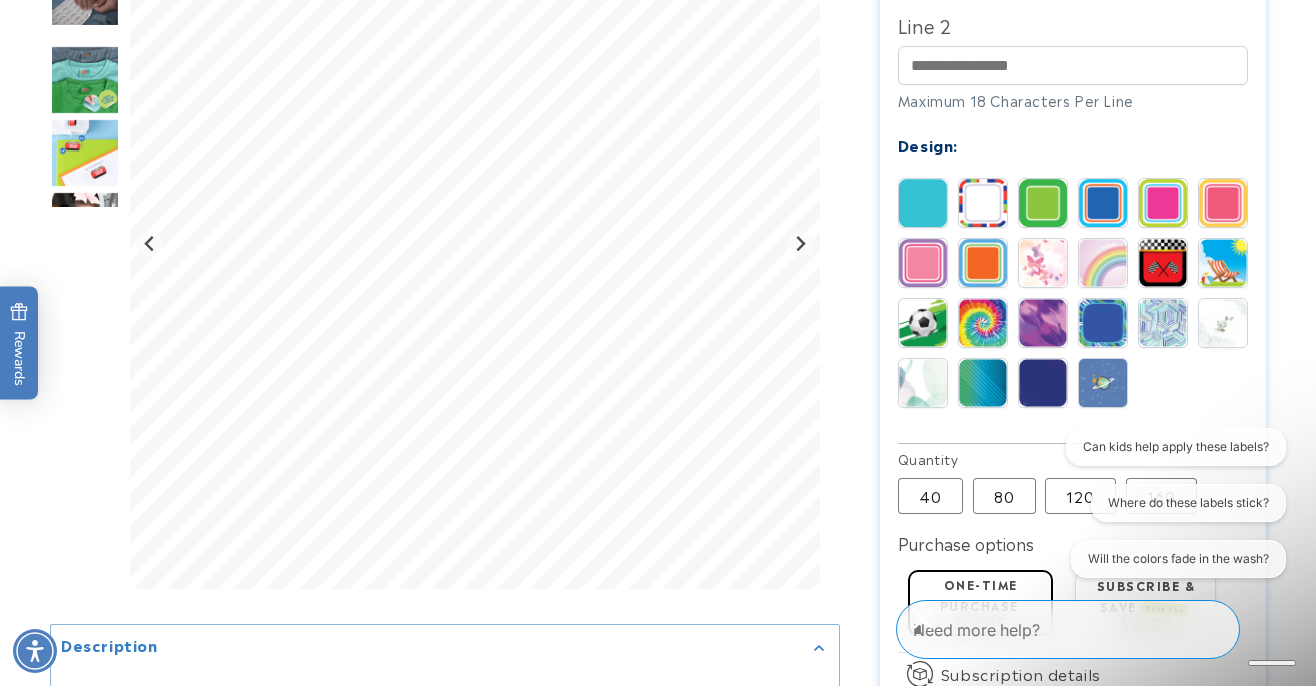 click on "Solid
Stripes
Border
Blue Magenta" 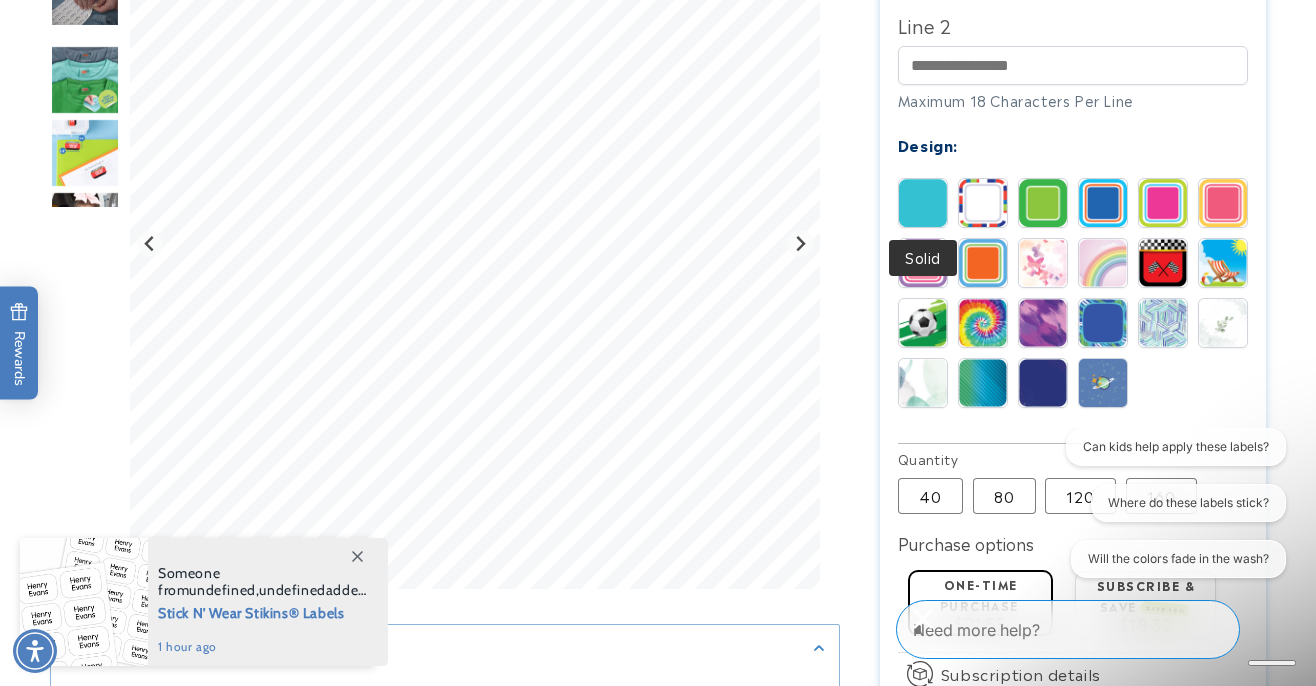 click at bounding box center (923, 203) 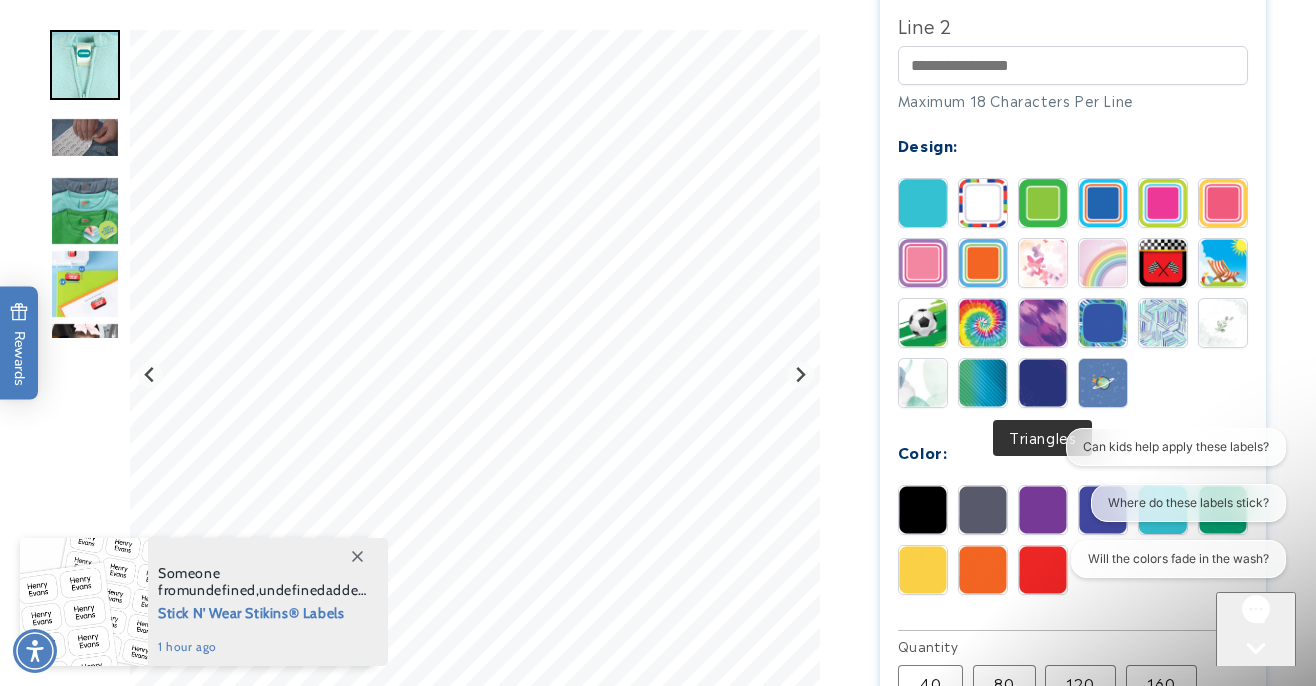 click at bounding box center (1043, 383) 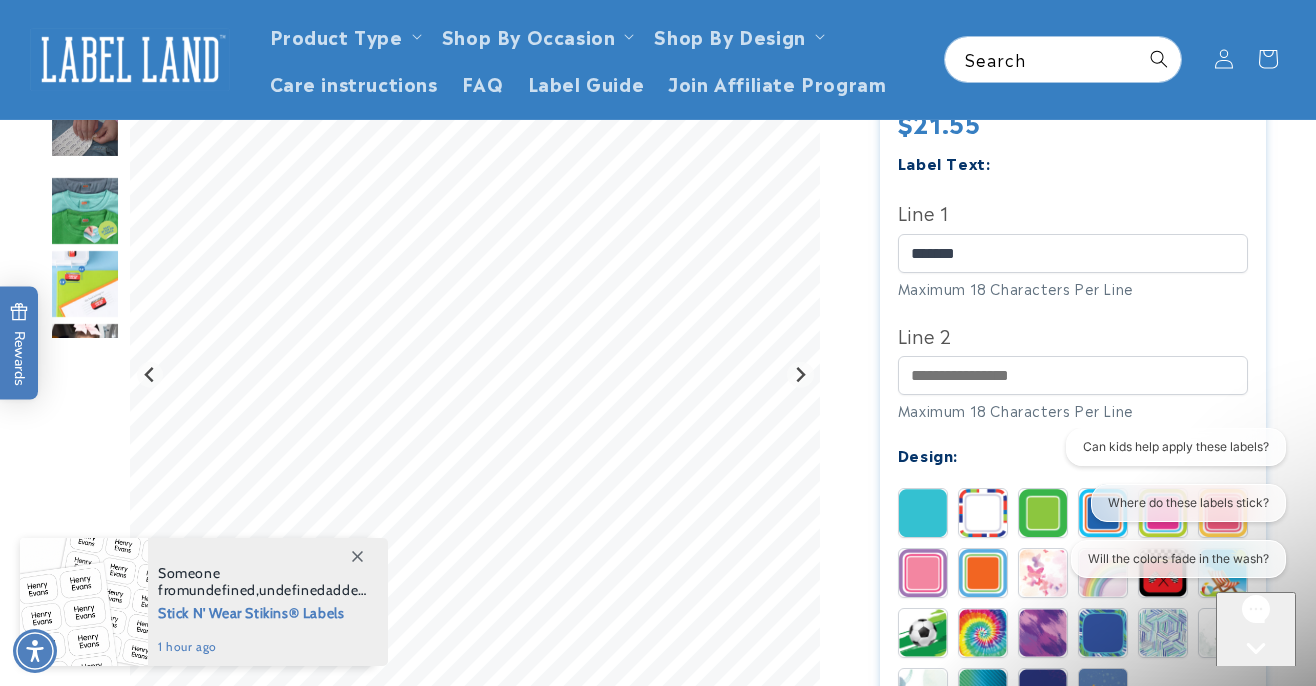 scroll, scrollTop: 0, scrollLeft: 0, axis: both 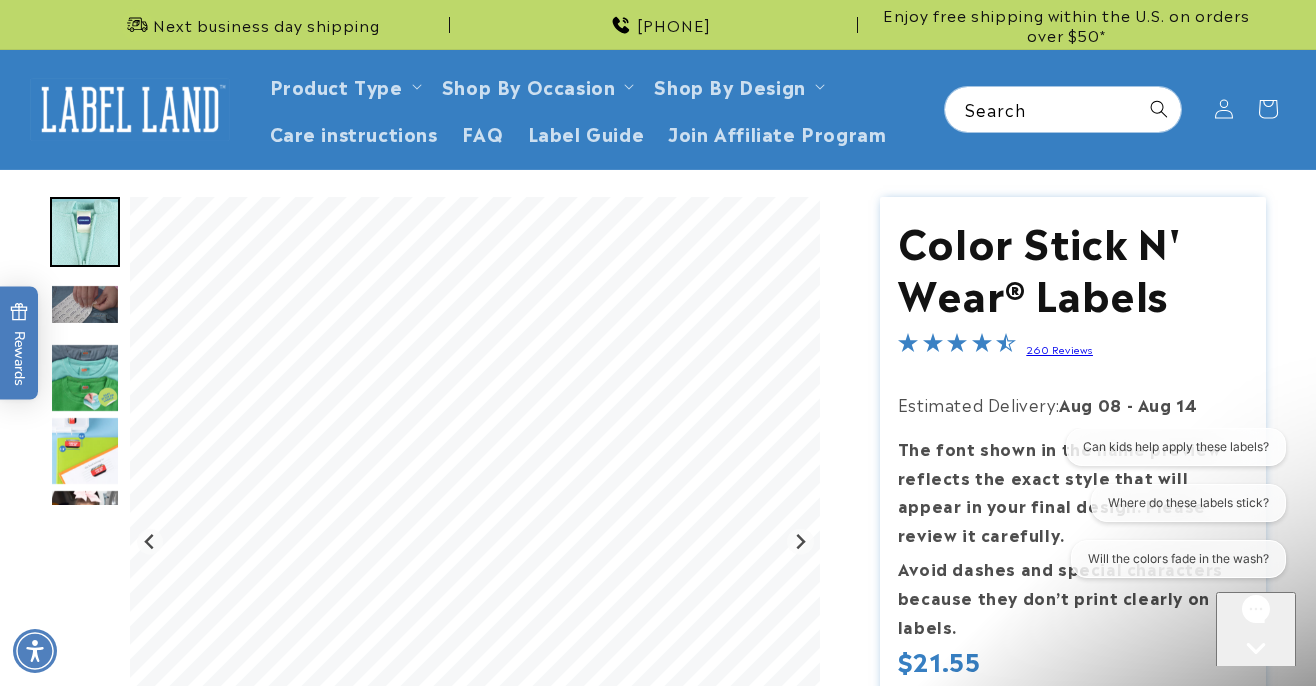 click at bounding box center [85, 378] 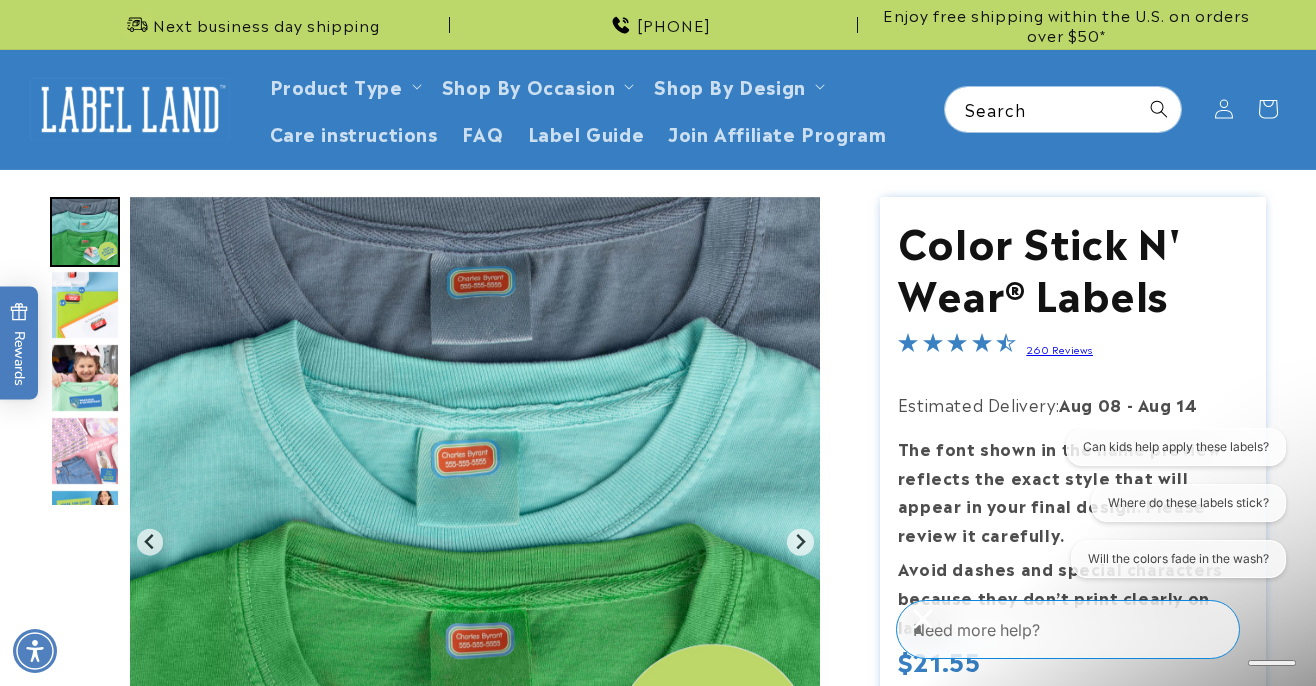click at bounding box center (85, 305) 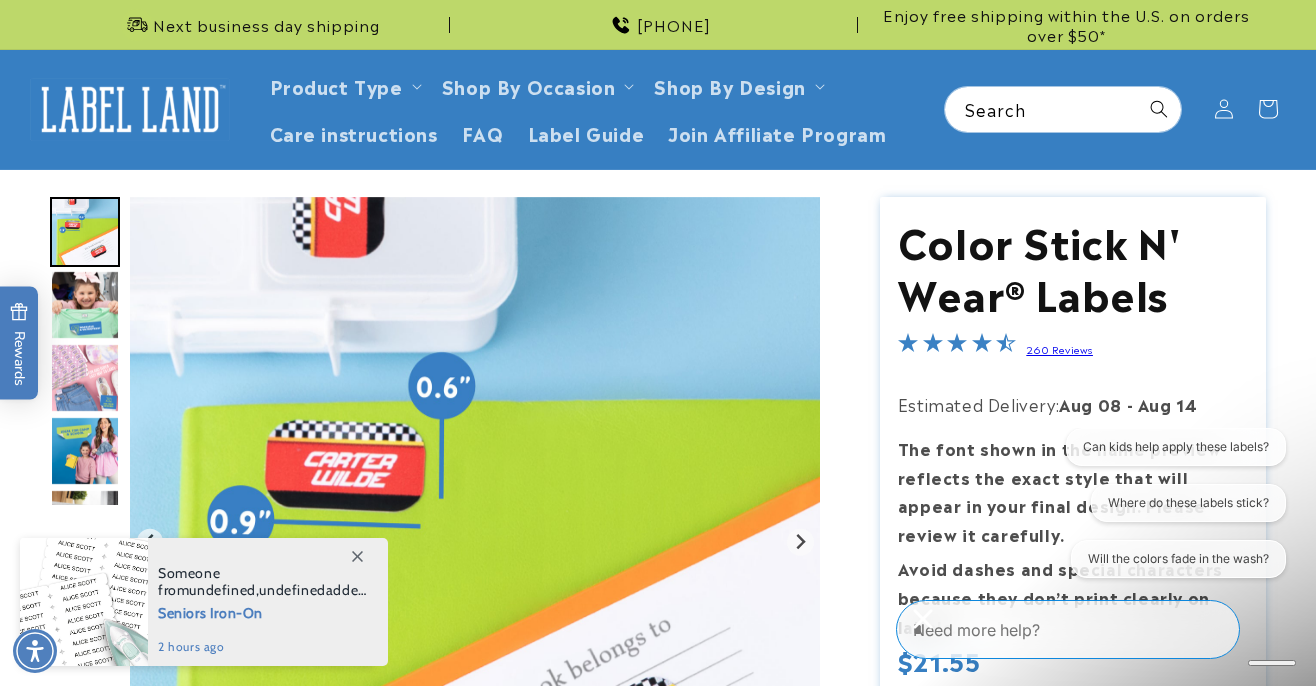 click at bounding box center [85, 305] 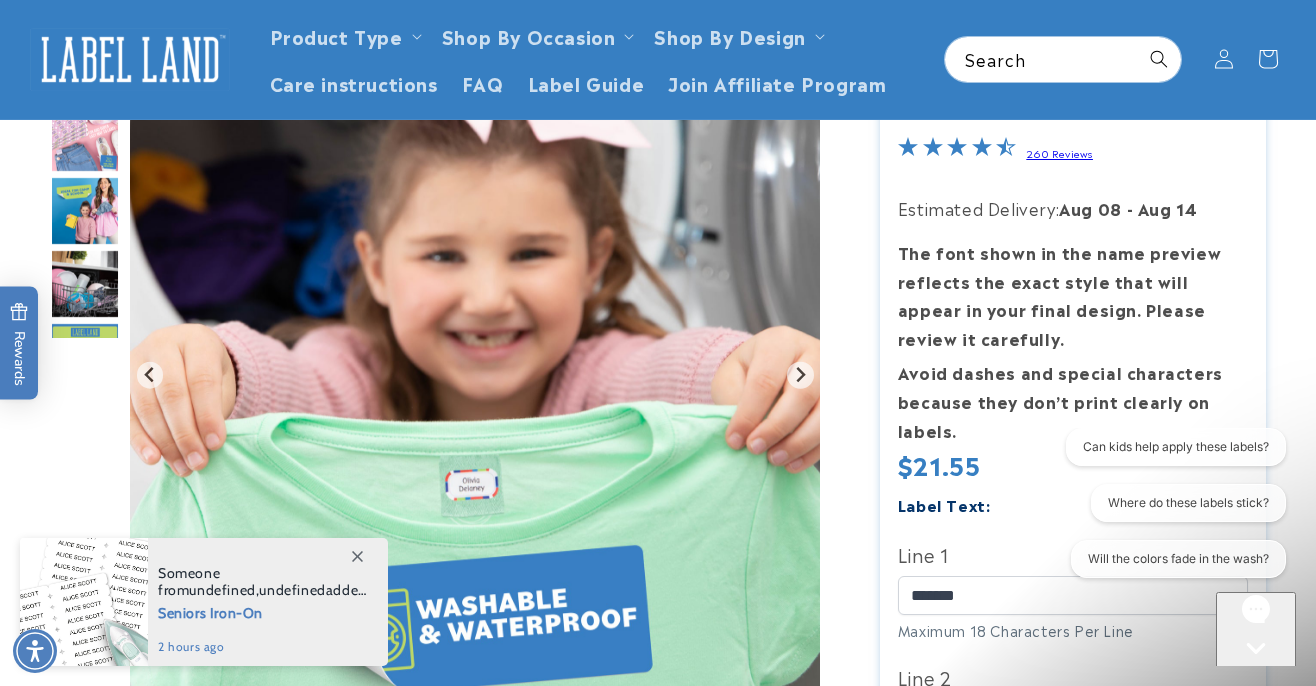 scroll, scrollTop: 0, scrollLeft: 0, axis: both 